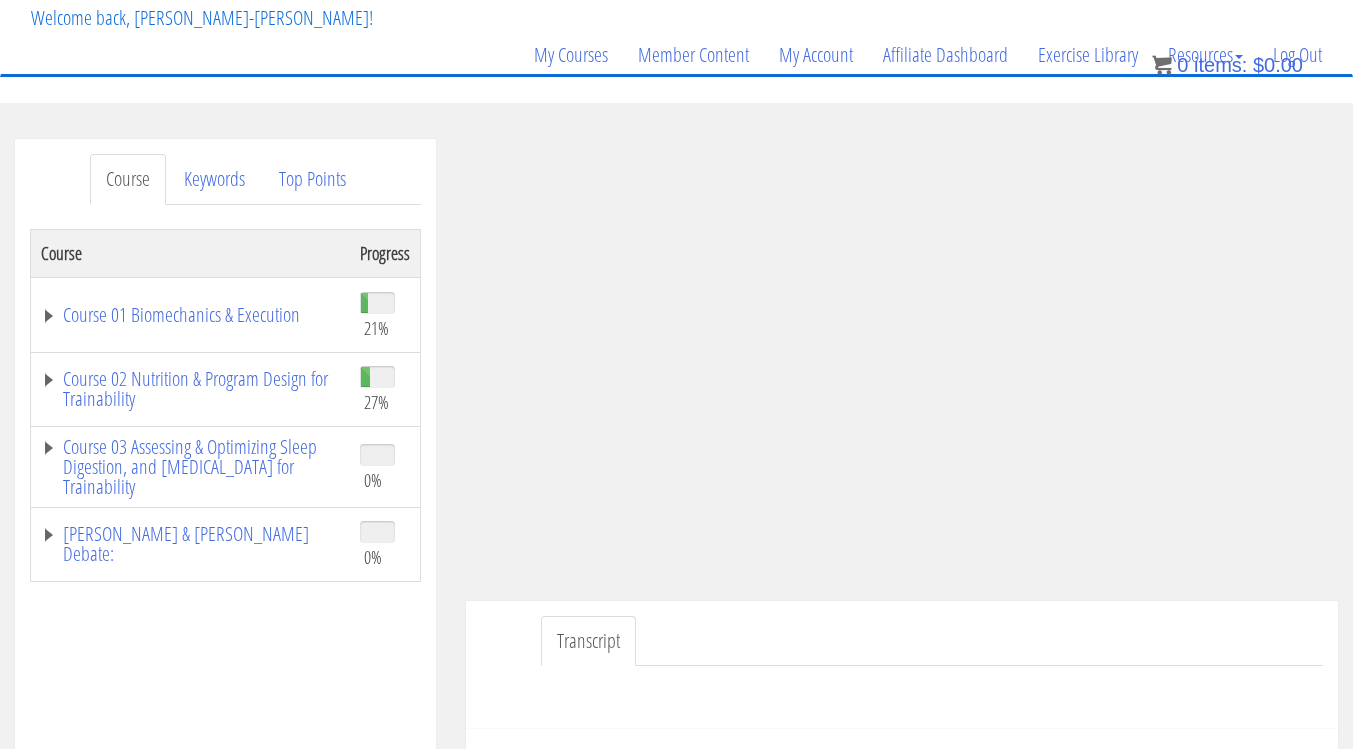 scroll, scrollTop: 0, scrollLeft: 0, axis: both 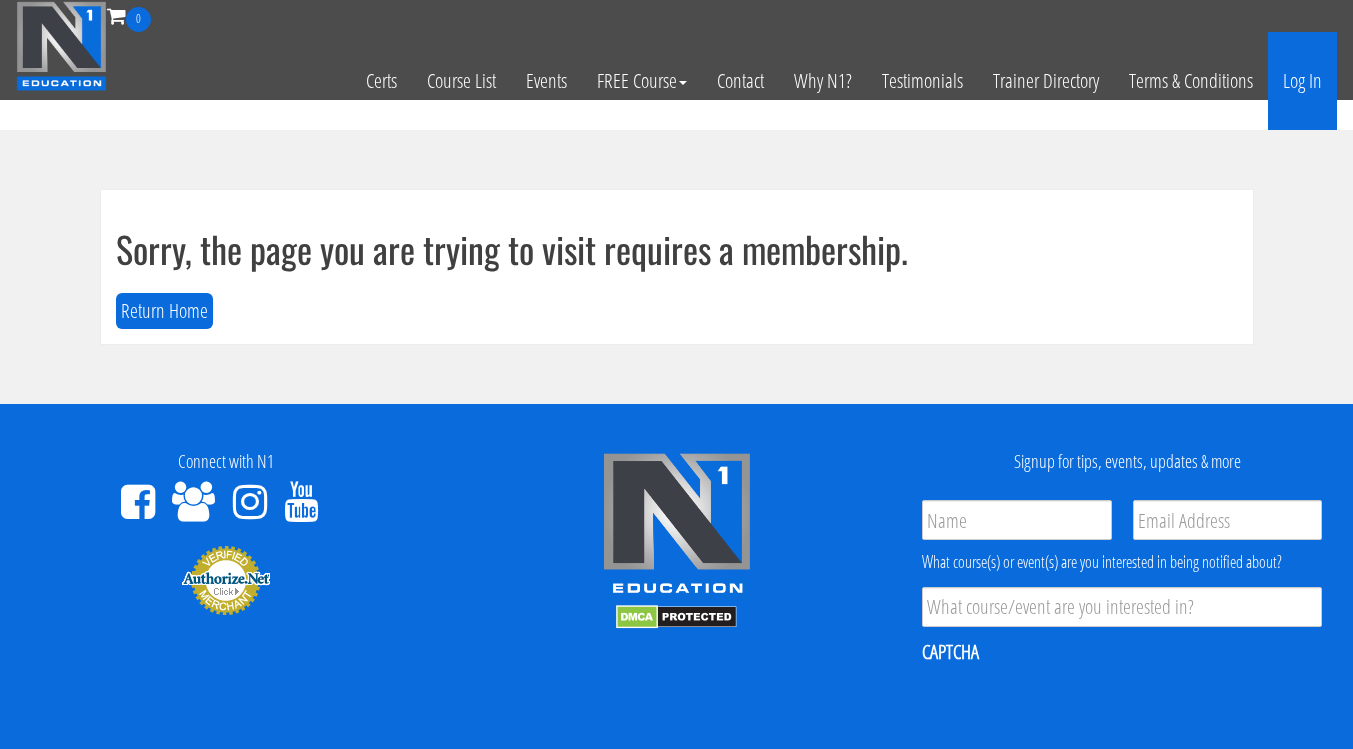 click on "Log In" at bounding box center [1302, 81] 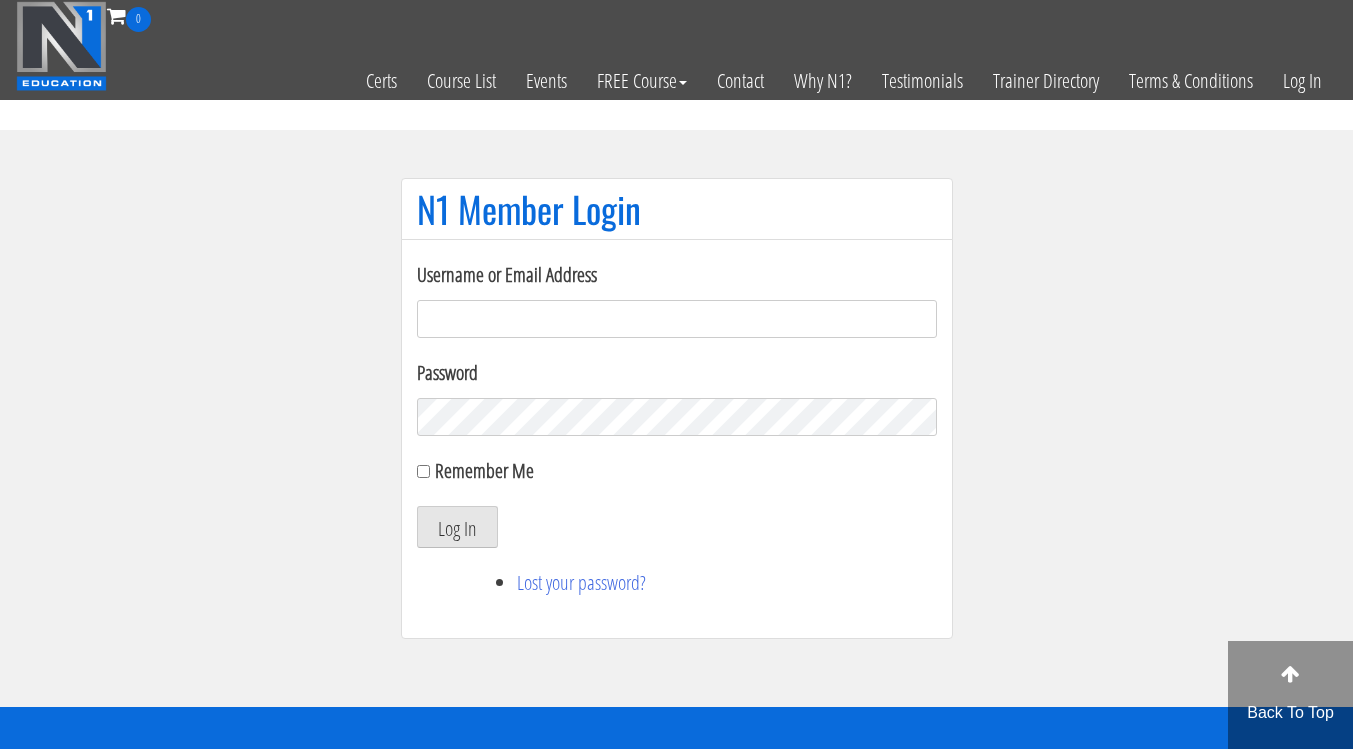 scroll, scrollTop: 0, scrollLeft: 0, axis: both 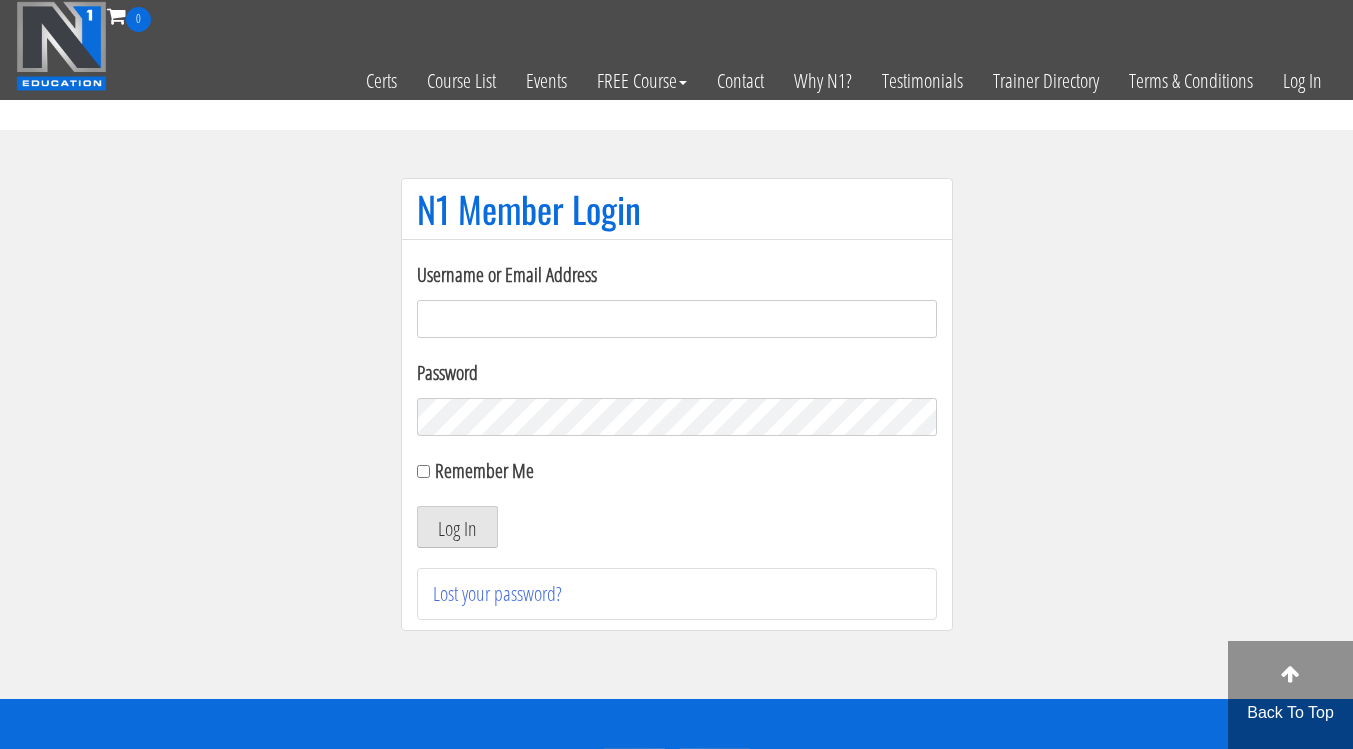 click on "Username or Email Address" at bounding box center (677, 319) 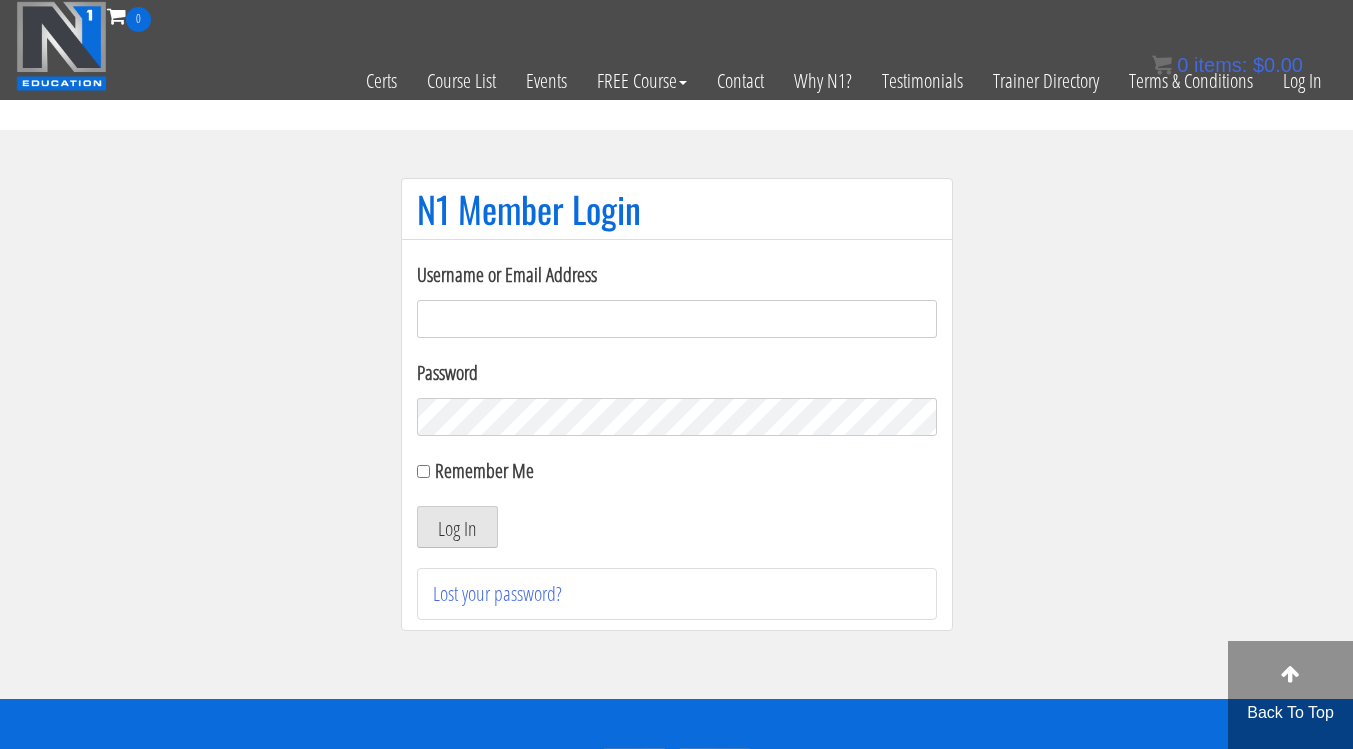 type on "[EMAIL_ADDRESS][DOMAIN_NAME]" 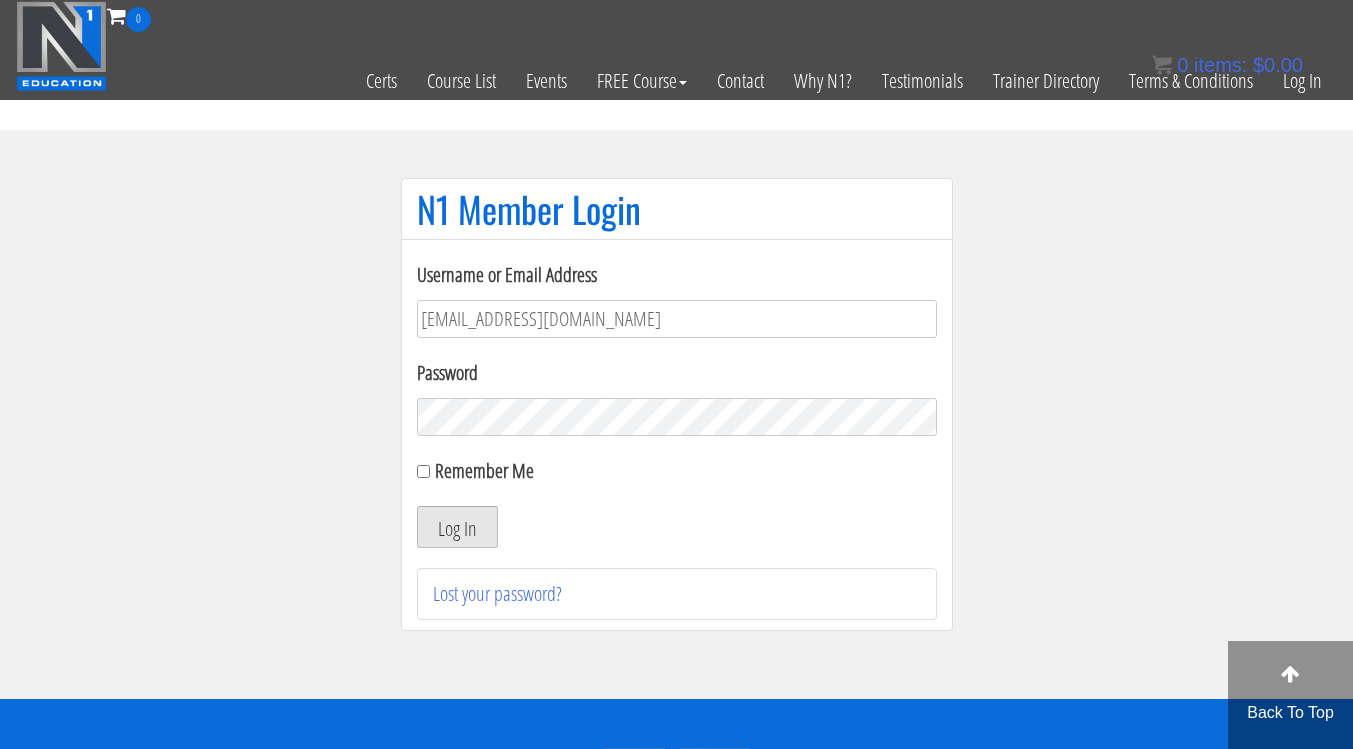 click on "Log In" at bounding box center (457, 527) 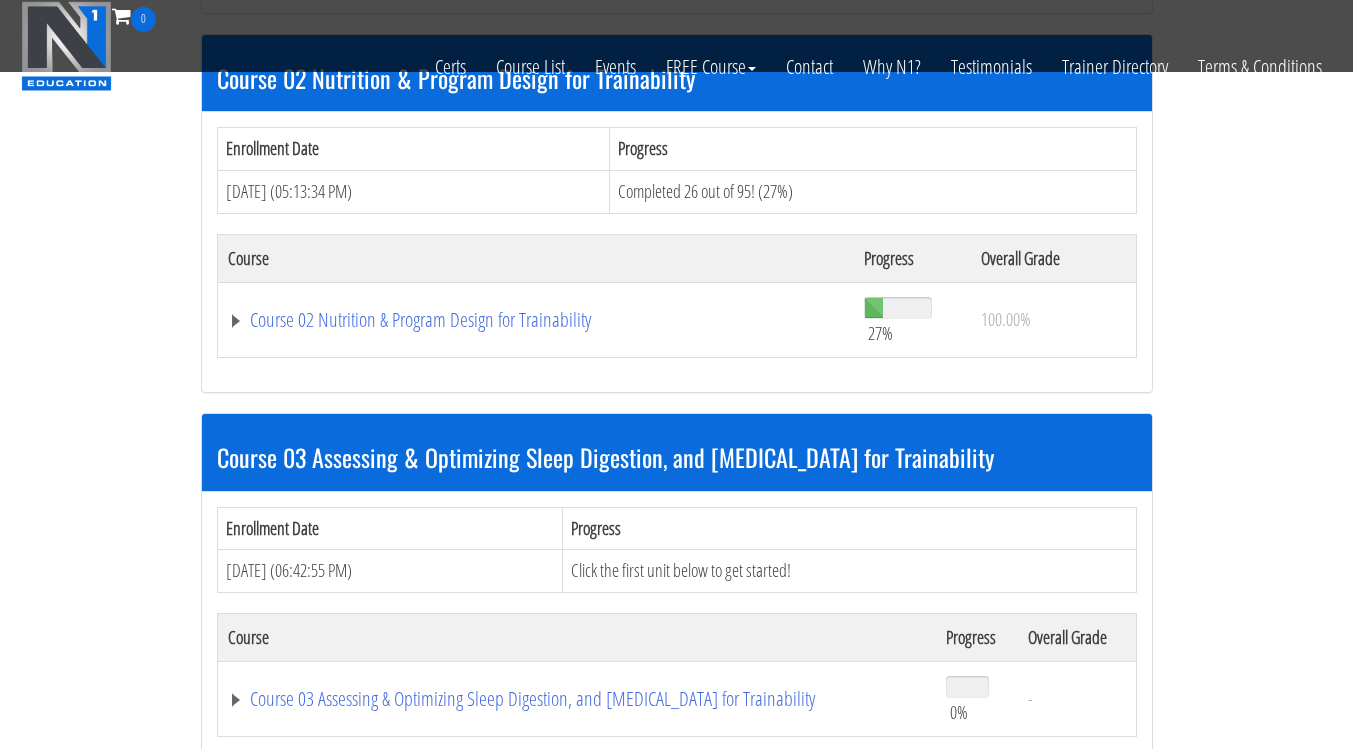scroll, scrollTop: 615, scrollLeft: 0, axis: vertical 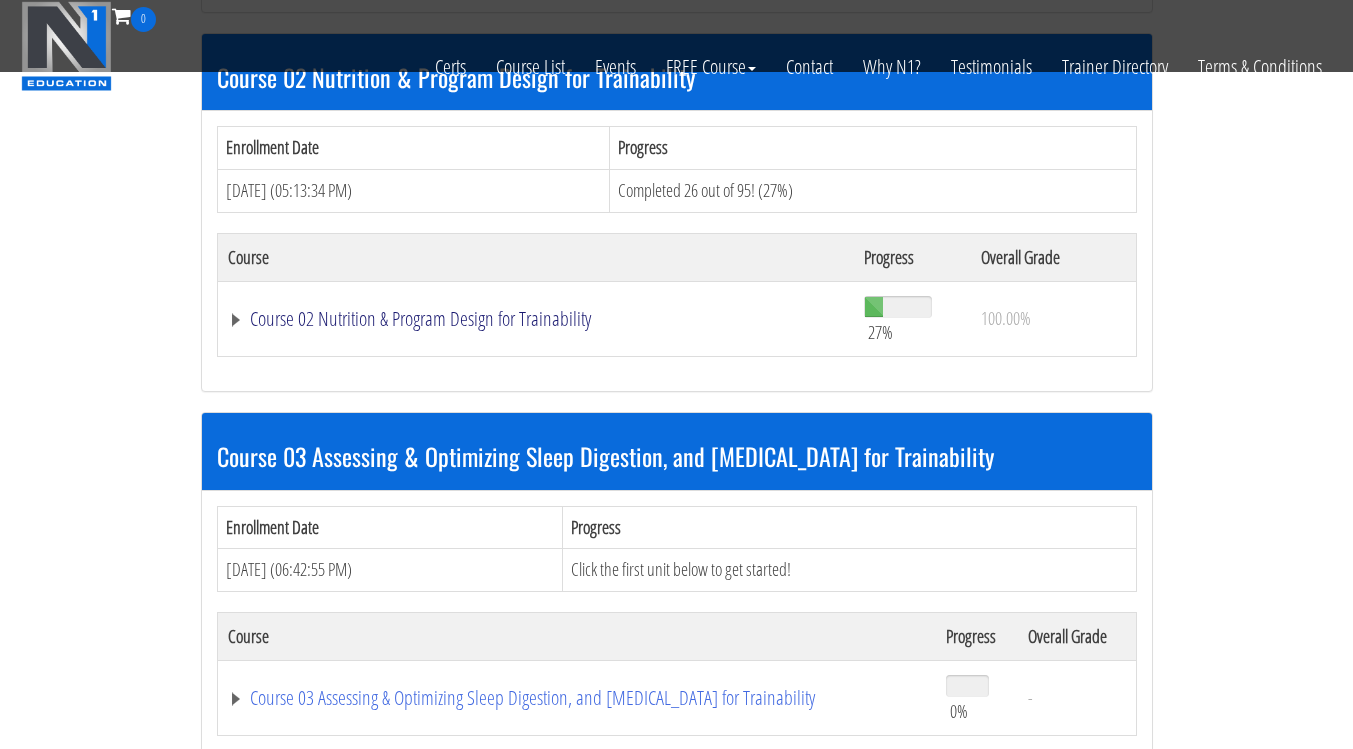 click on "Course 02 Nutrition & Program Design for Trainability" at bounding box center (504, -47) 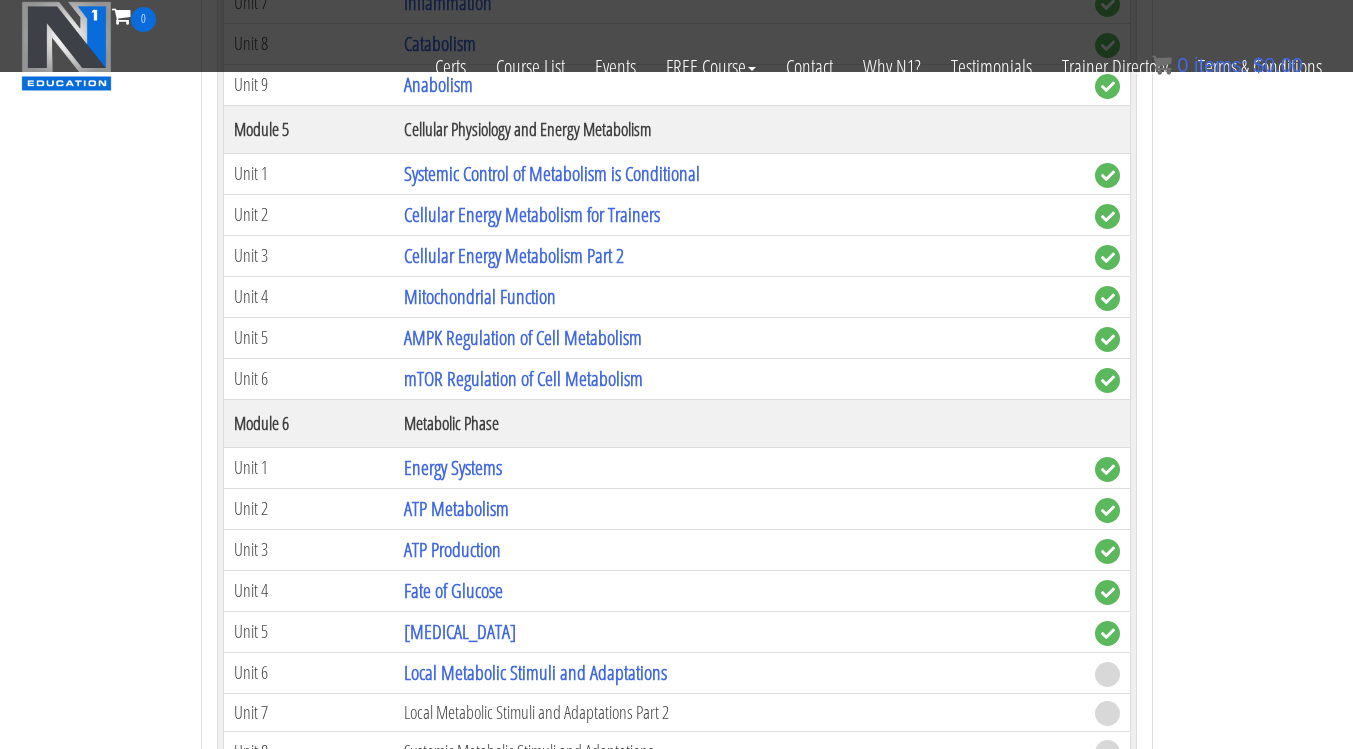 scroll, scrollTop: 1690, scrollLeft: 0, axis: vertical 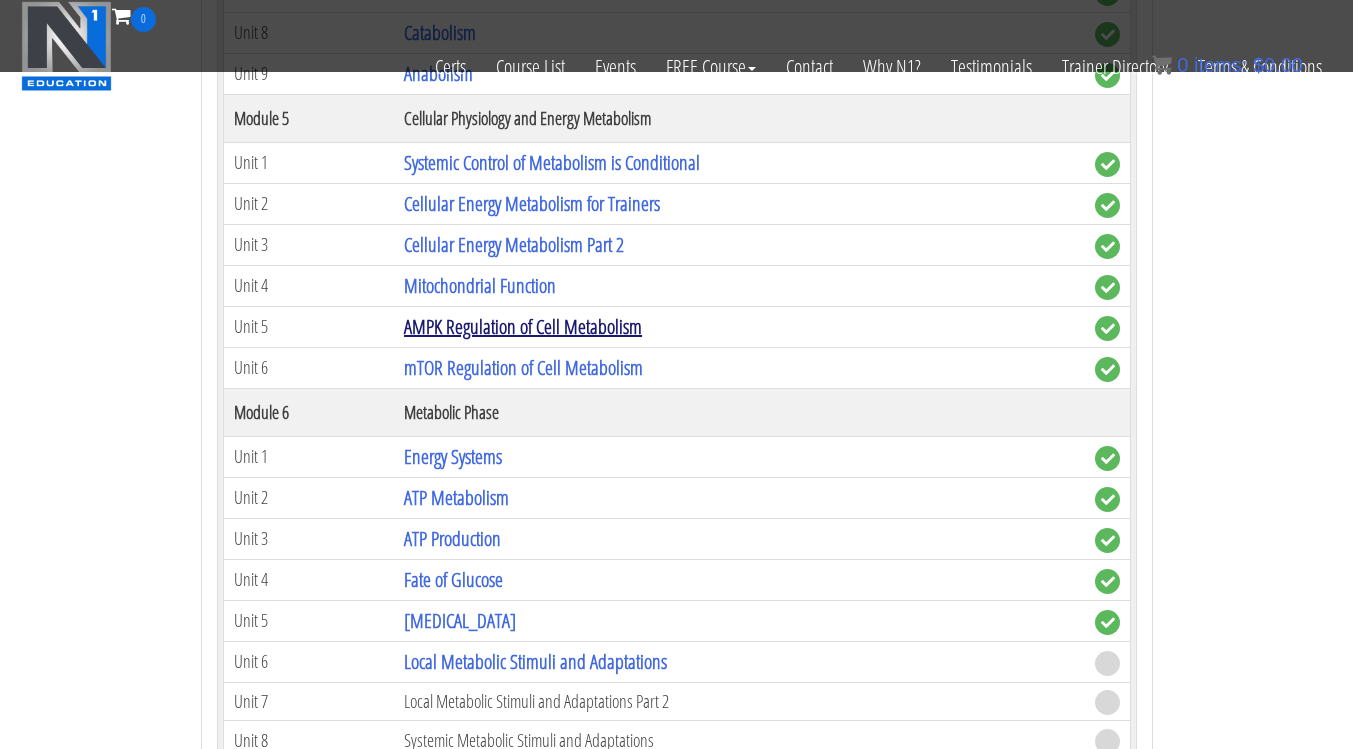 click on "AMPK Regulation of Cell Metabolism" at bounding box center [523, 326] 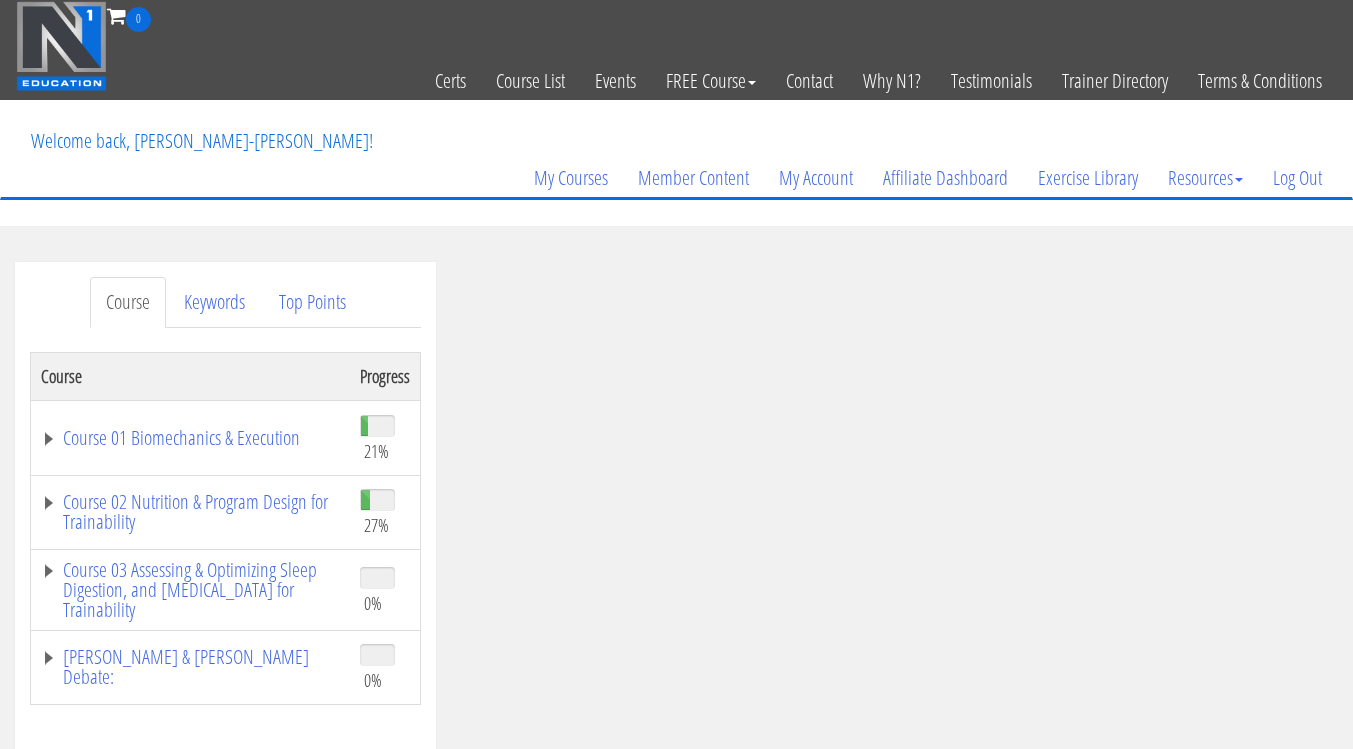 scroll, scrollTop: 167, scrollLeft: 0, axis: vertical 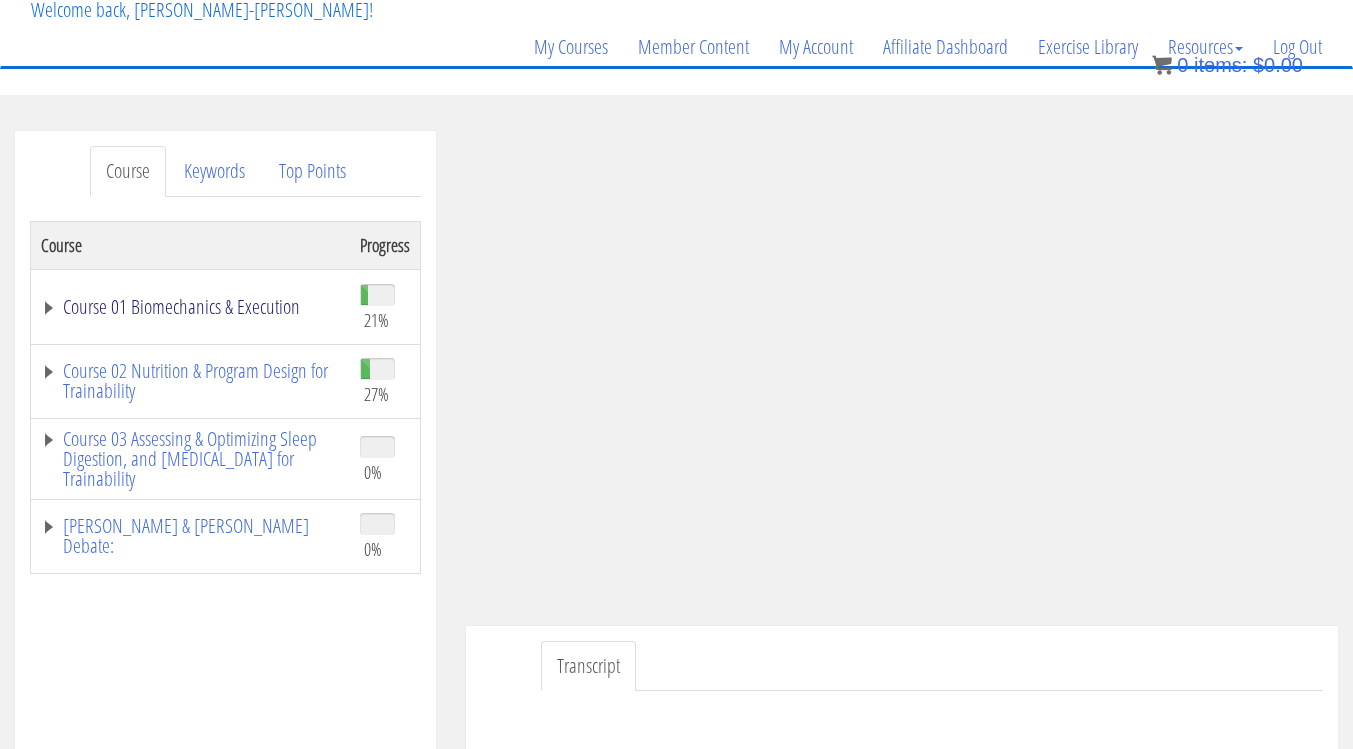 click on "Course 01 Biomechanics & Execution" at bounding box center [190, 307] 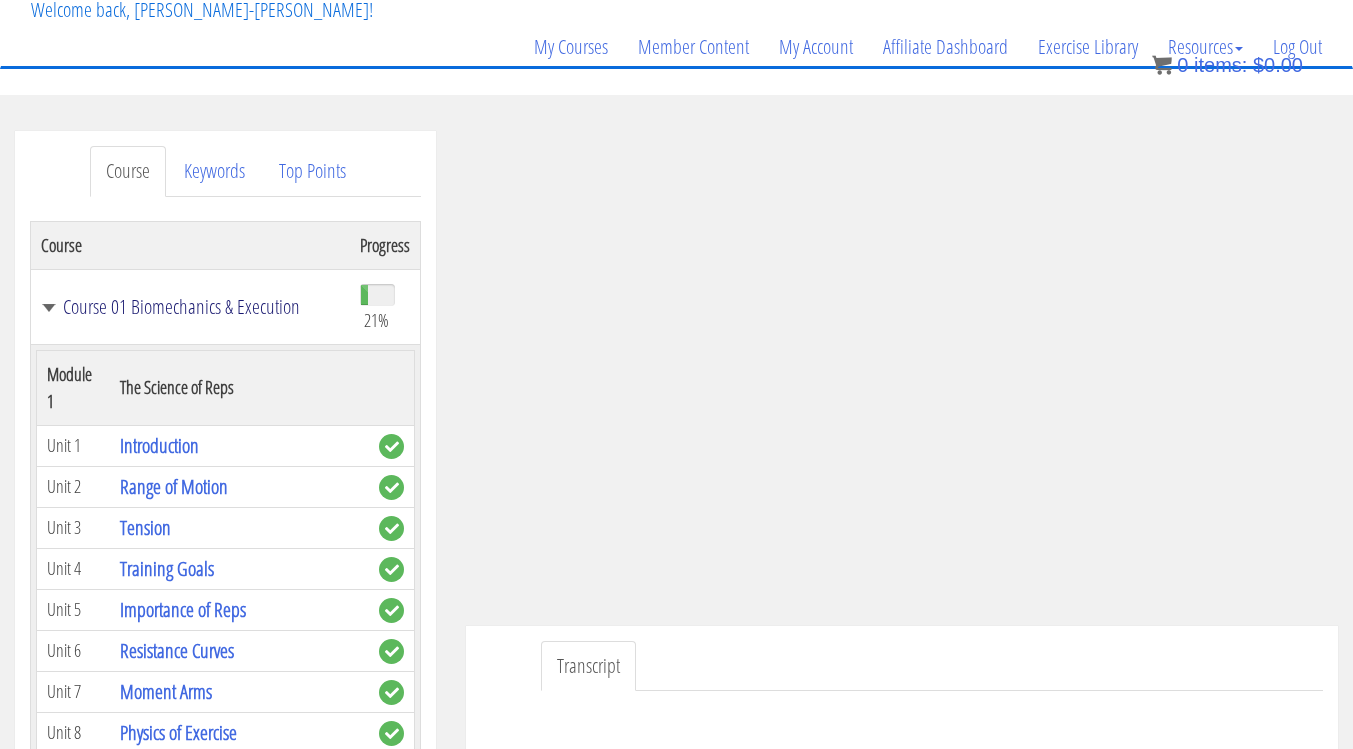 scroll, scrollTop: 156, scrollLeft: 0, axis: vertical 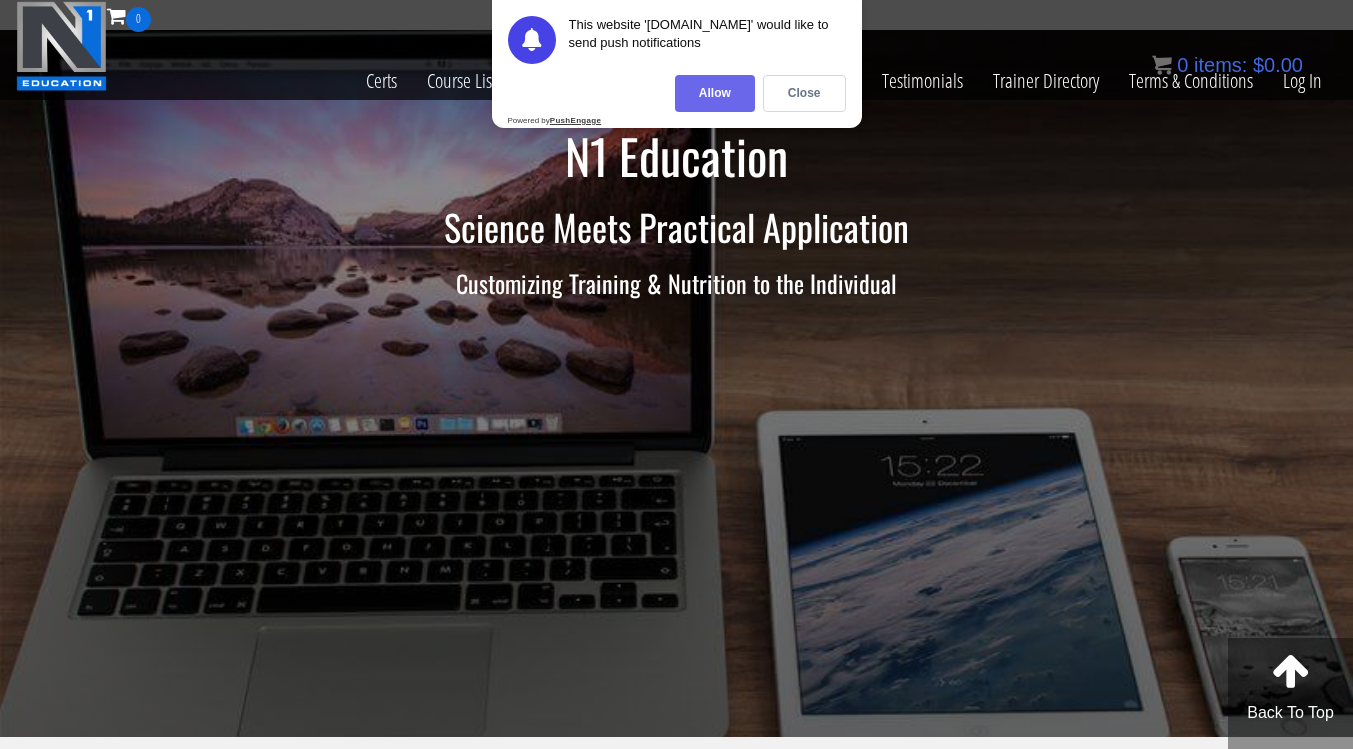 click on "Allow" at bounding box center [715, 93] 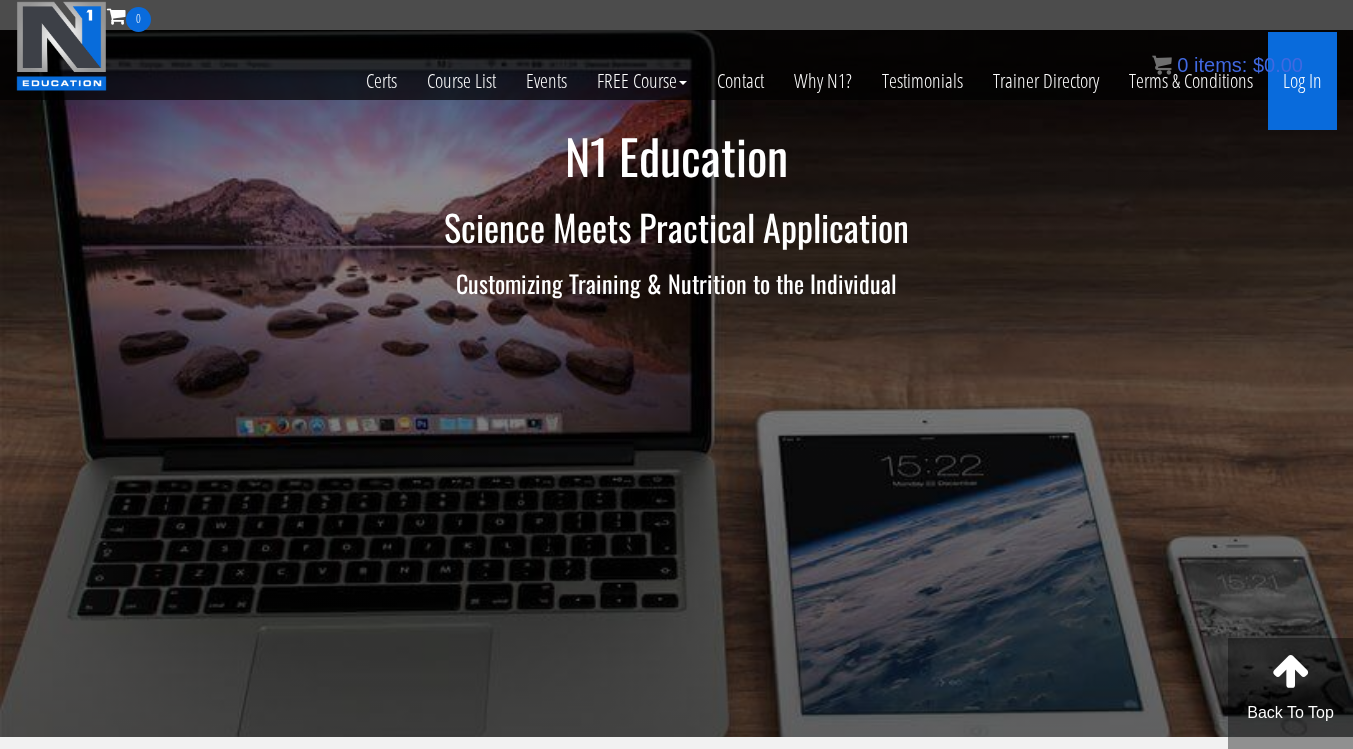 click on "Log In" at bounding box center (1302, 81) 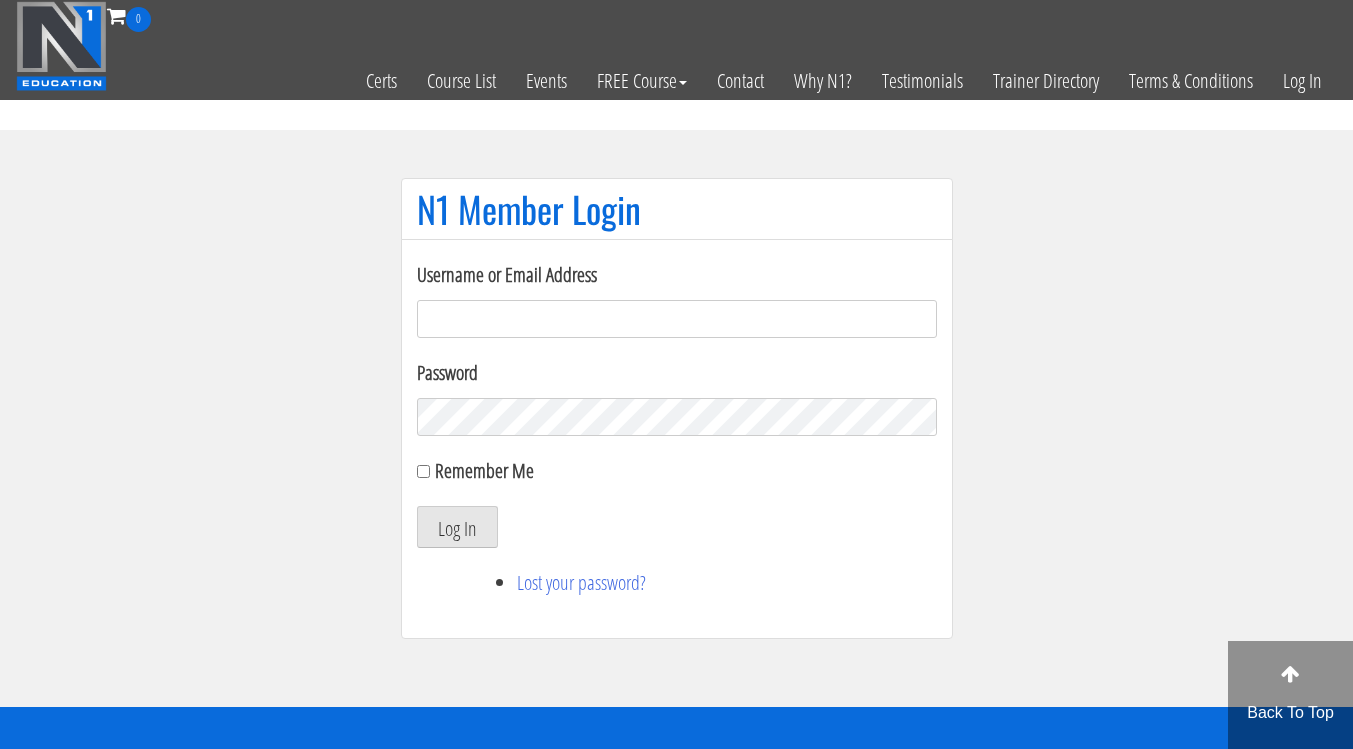 scroll, scrollTop: 0, scrollLeft: 0, axis: both 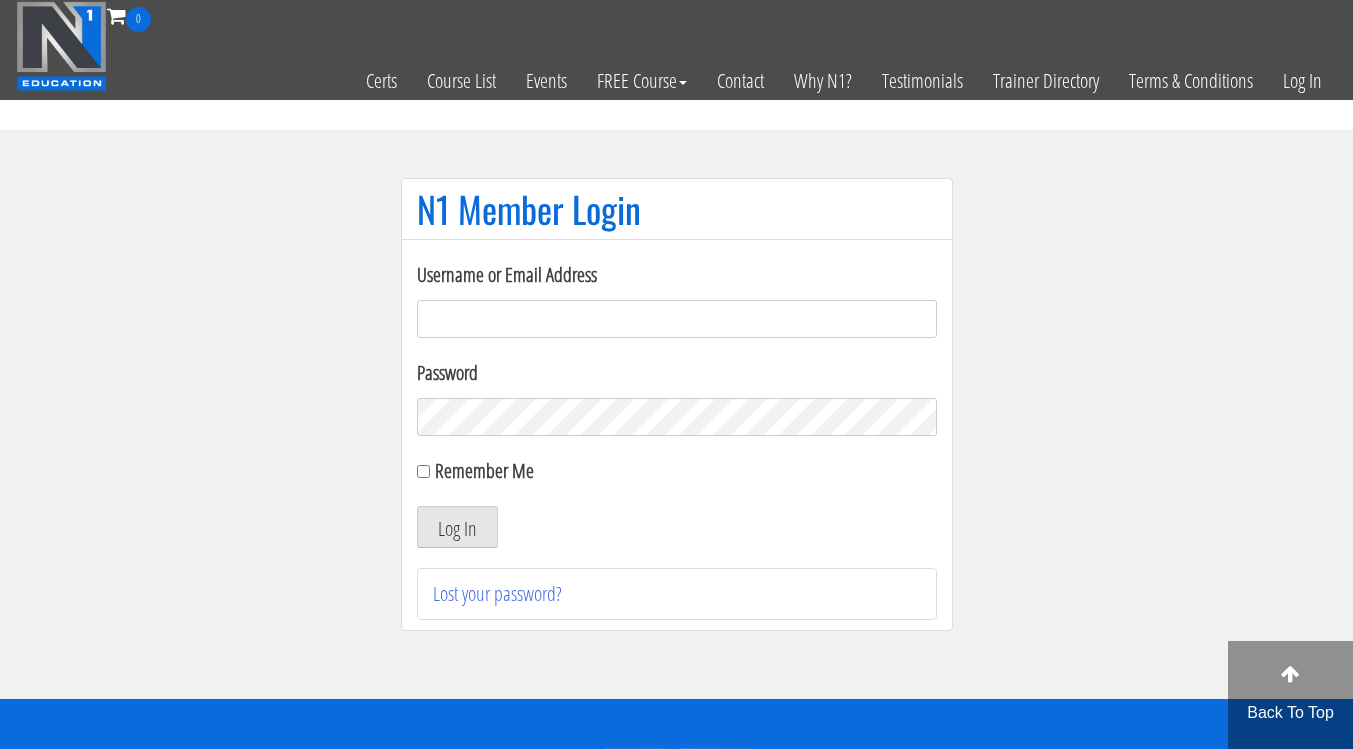 click on "Username or Email Address" at bounding box center [677, 319] 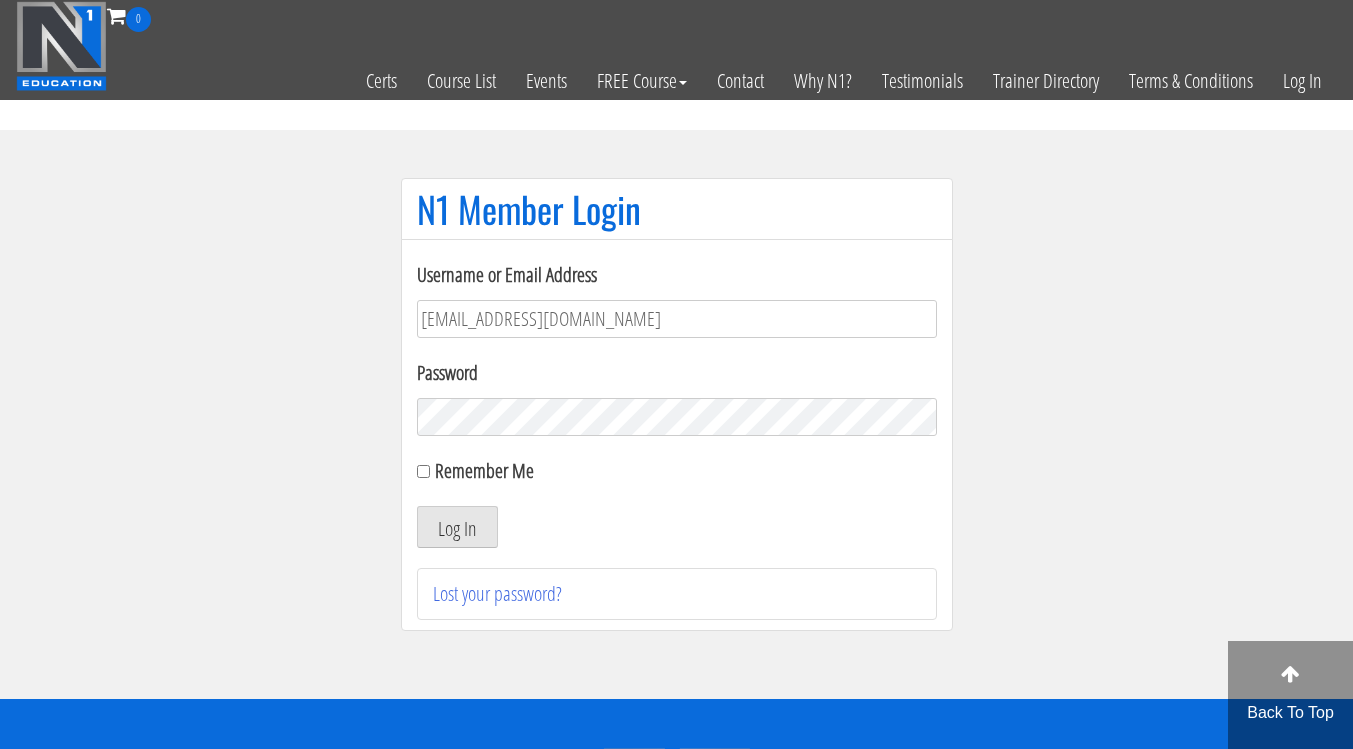 click on "Remember Me" at bounding box center (484, 470) 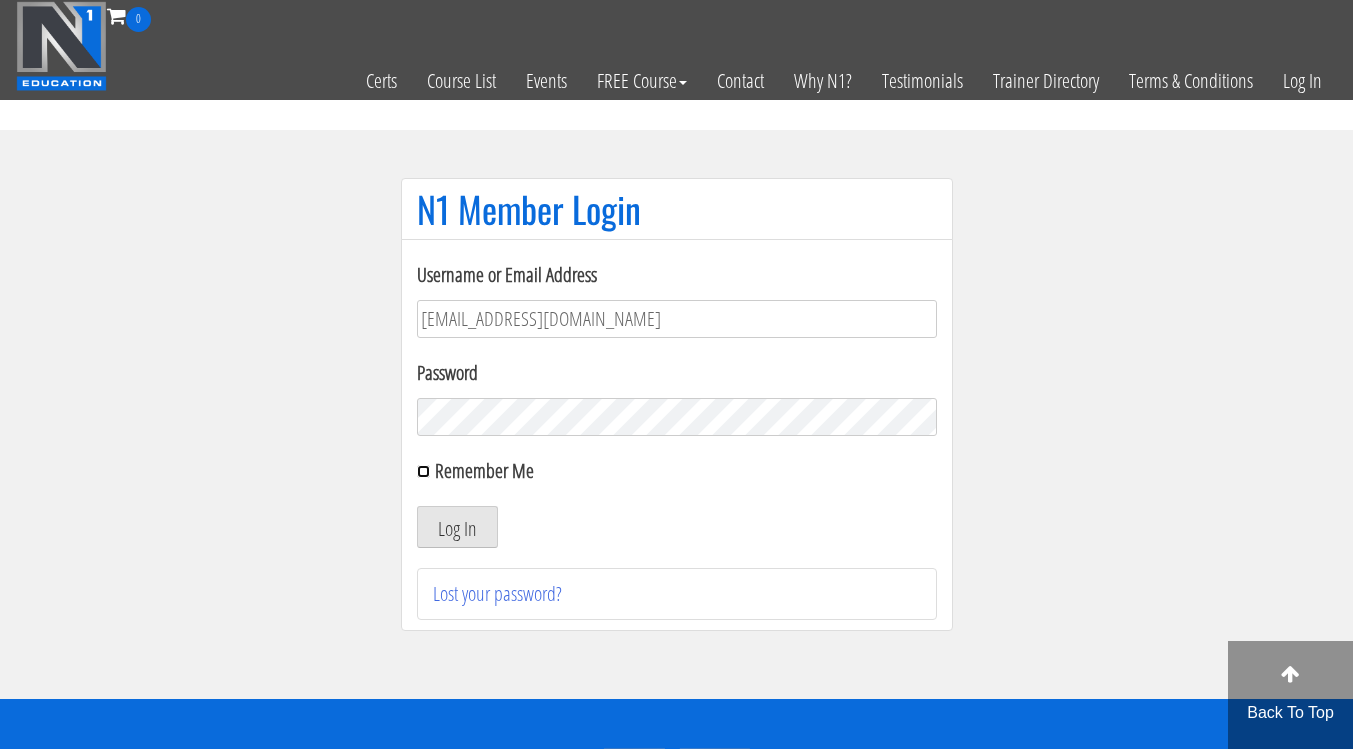 click on "Remember Me" at bounding box center (423, 471) 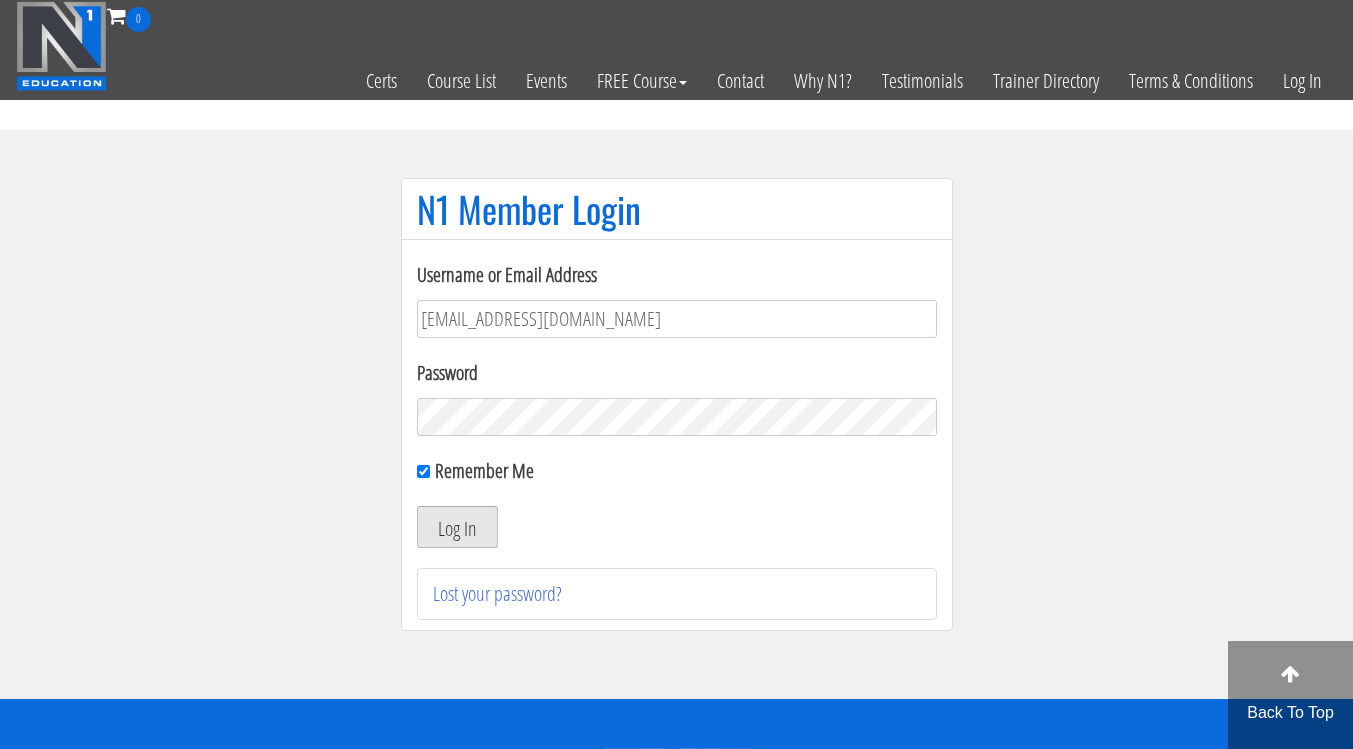 click on "Log In" at bounding box center (457, 527) 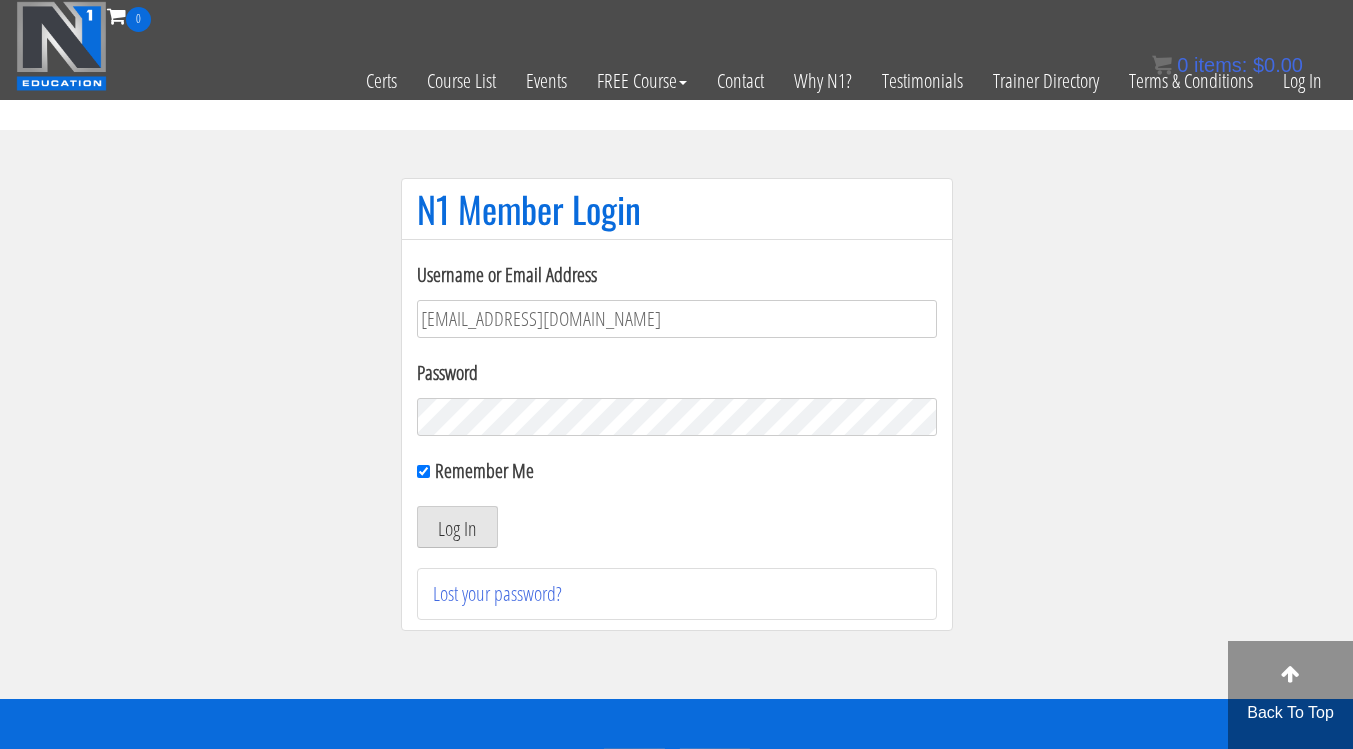 click on "Username or Email Address
[EMAIL_ADDRESS][DOMAIN_NAME]
Password
Remember Me
Log In" at bounding box center (677, 404) 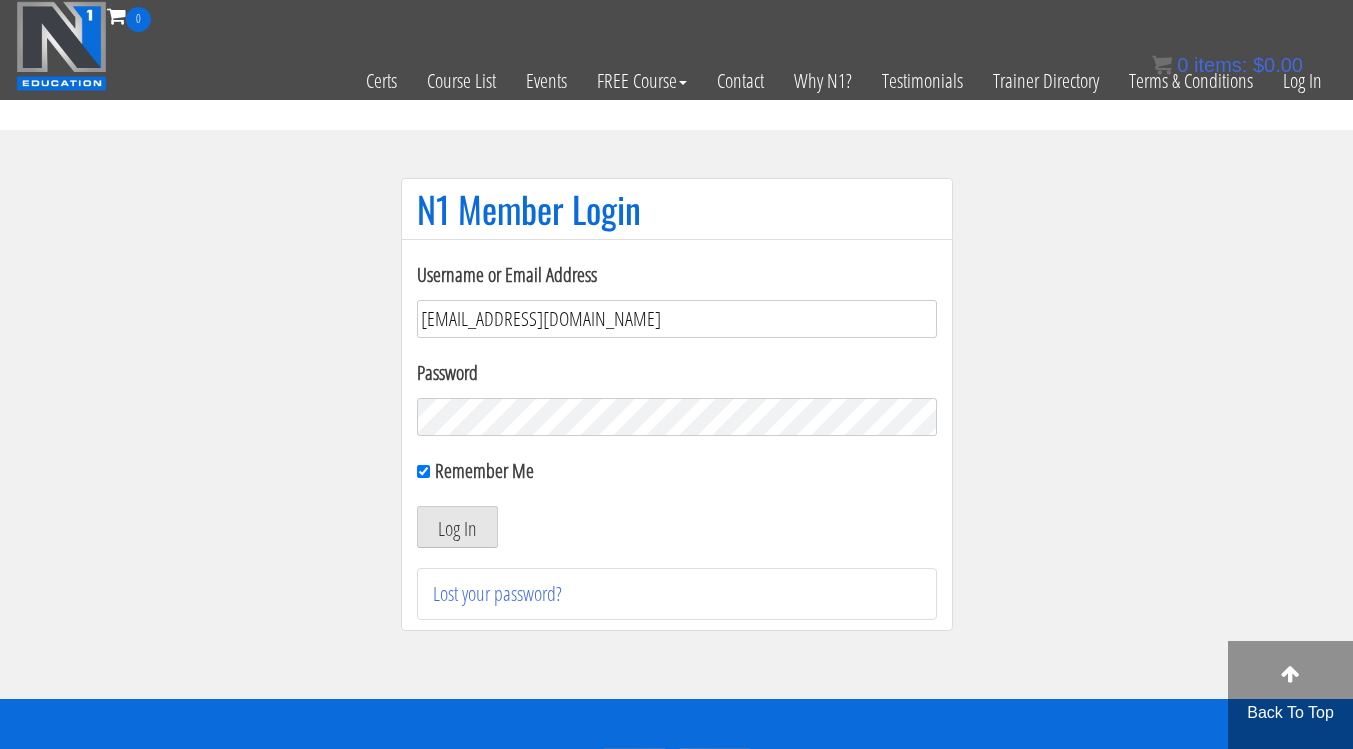 click on "[EMAIL_ADDRESS][DOMAIN_NAME]" at bounding box center [677, 319] 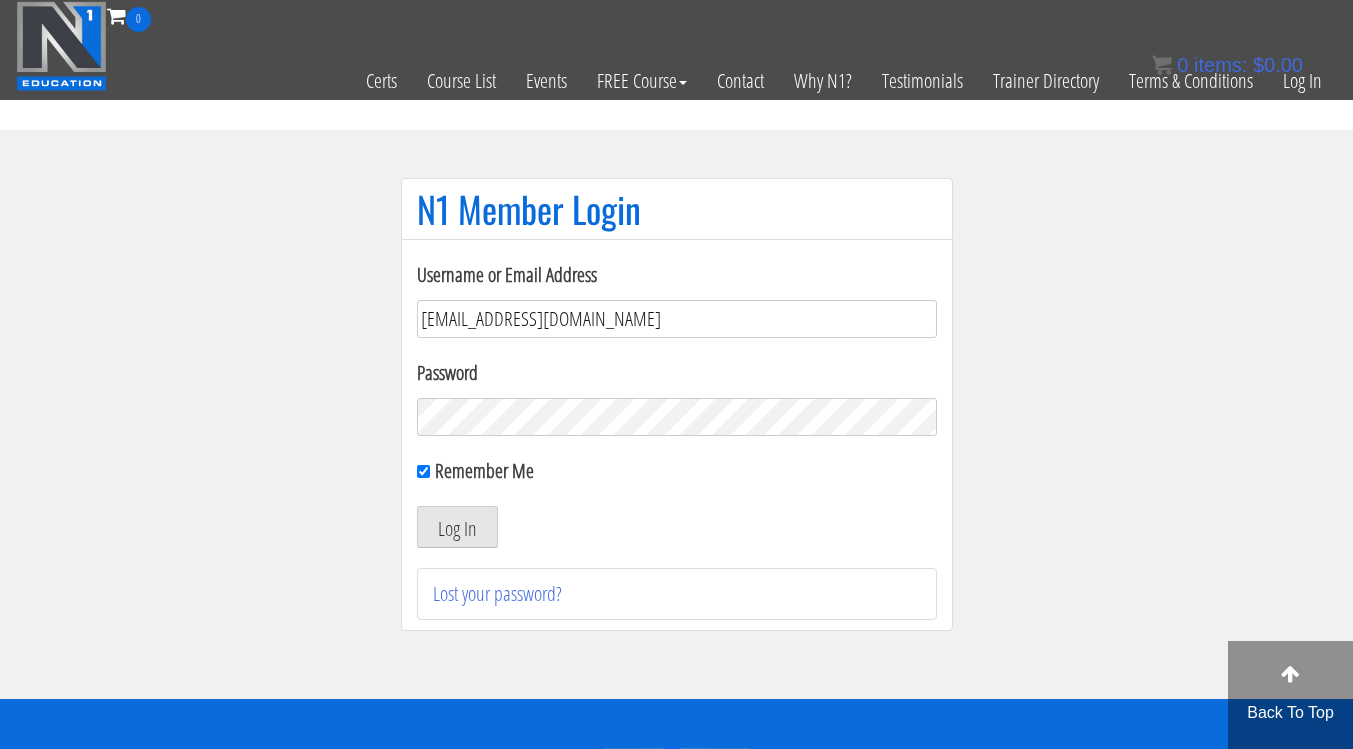 type on "[EMAIL_ADDRESS][DOMAIN_NAME]" 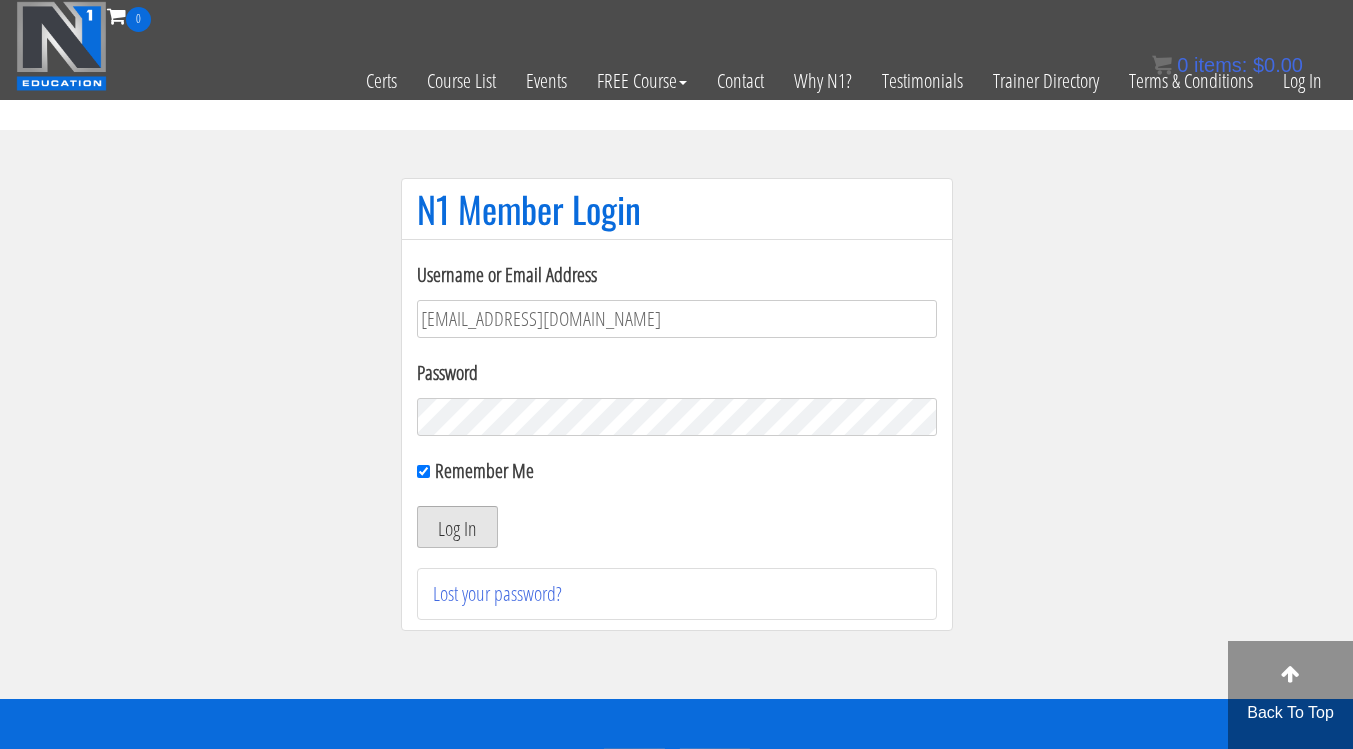 click on "Log In" at bounding box center [457, 527] 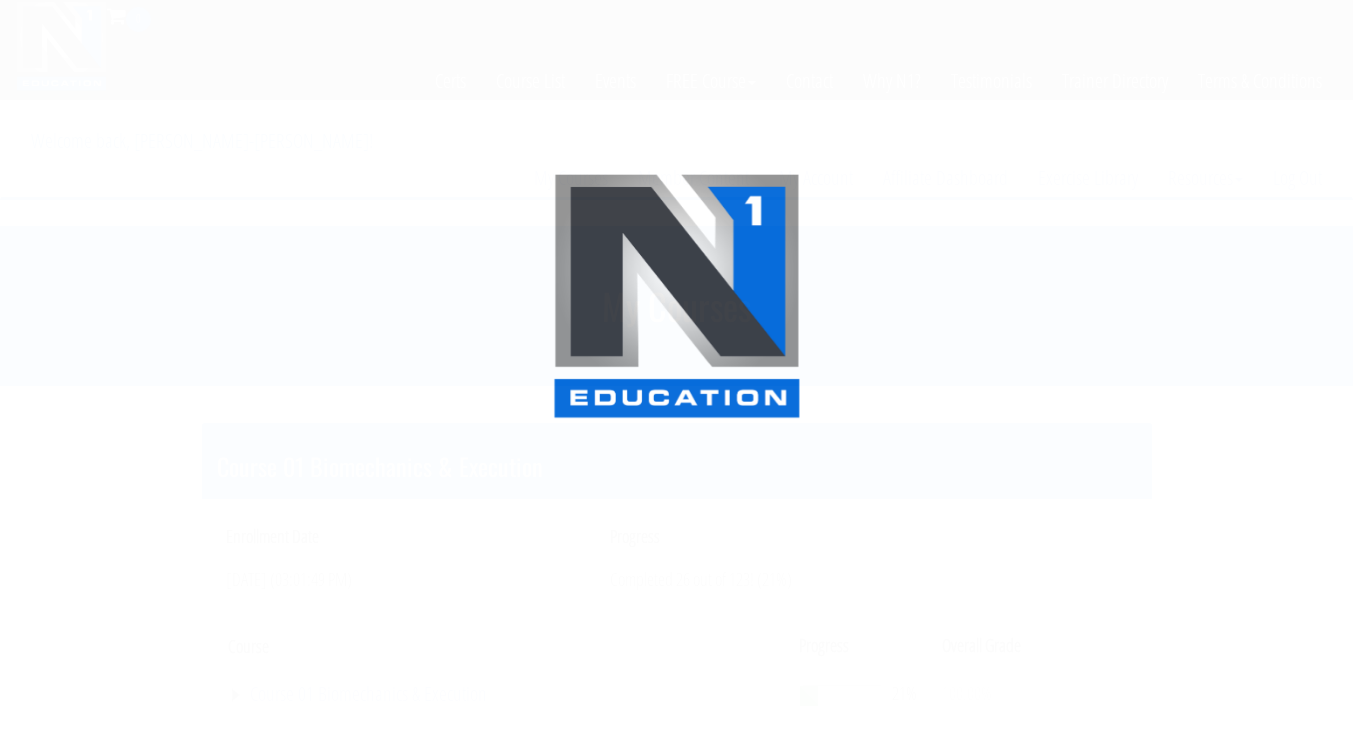 scroll, scrollTop: 0, scrollLeft: 0, axis: both 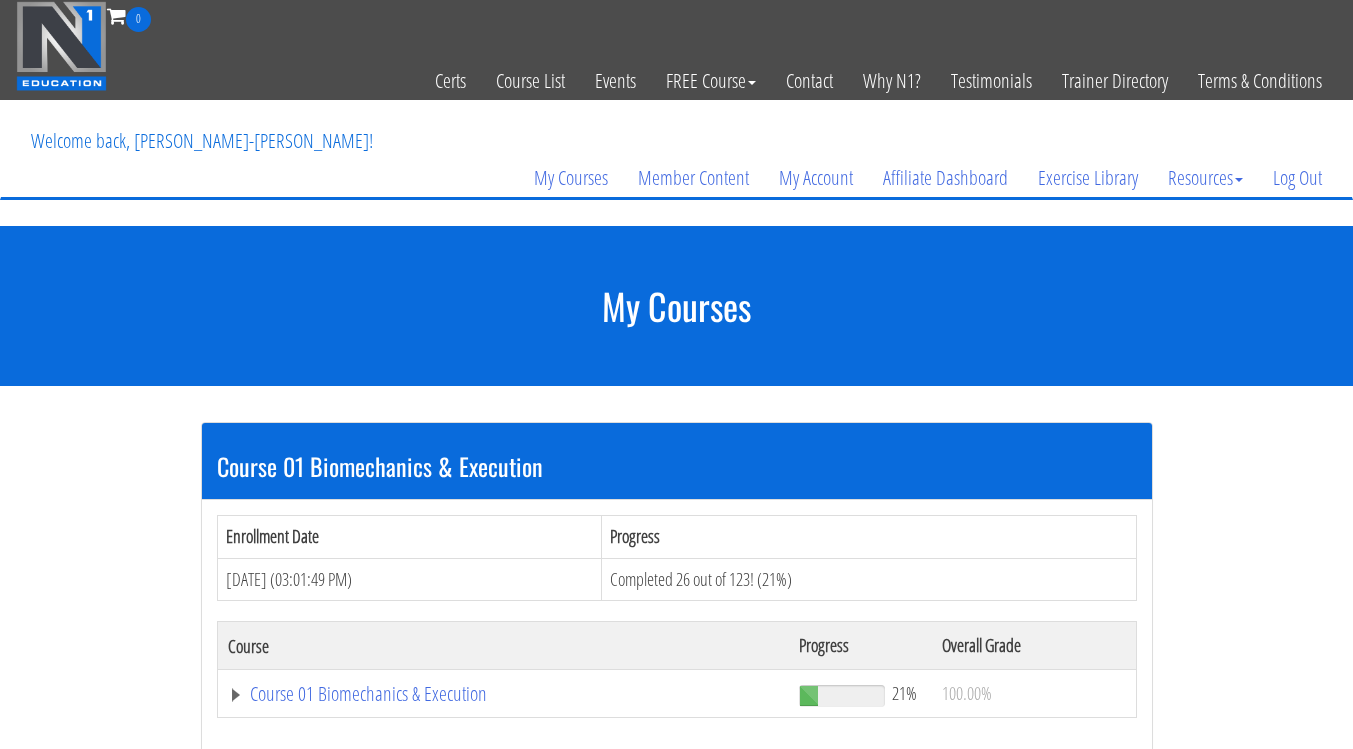 click on "My Courses" at bounding box center (676, 306) 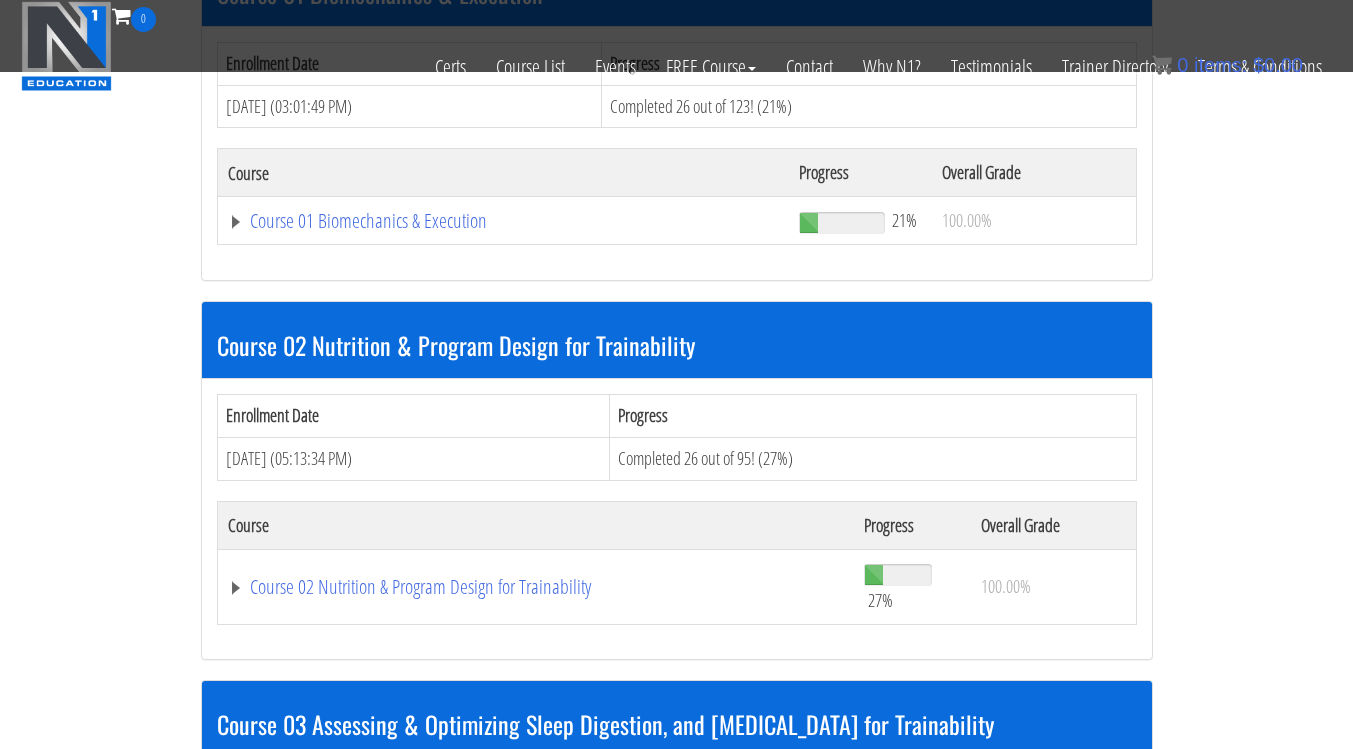 scroll, scrollTop: 651, scrollLeft: 0, axis: vertical 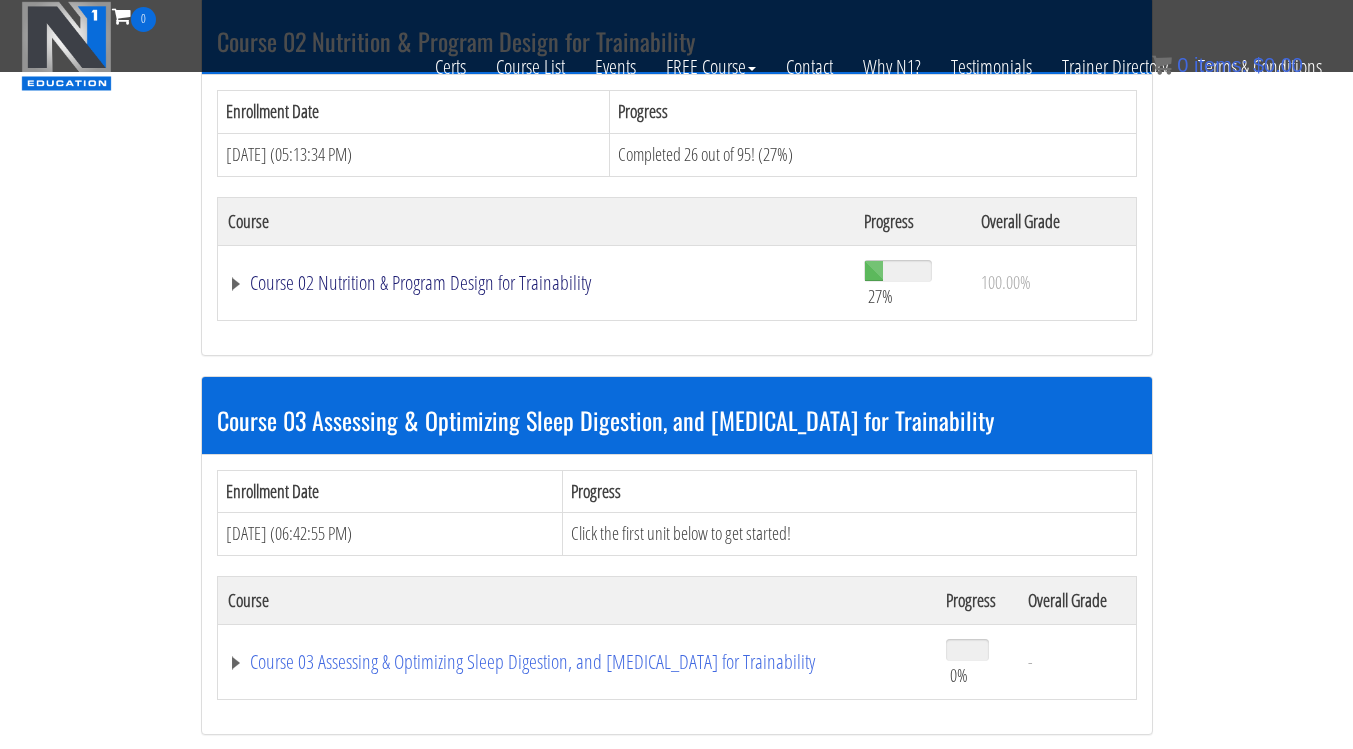 click on "Course 02 Nutrition & Program Design for Trainability" at bounding box center (504, -83) 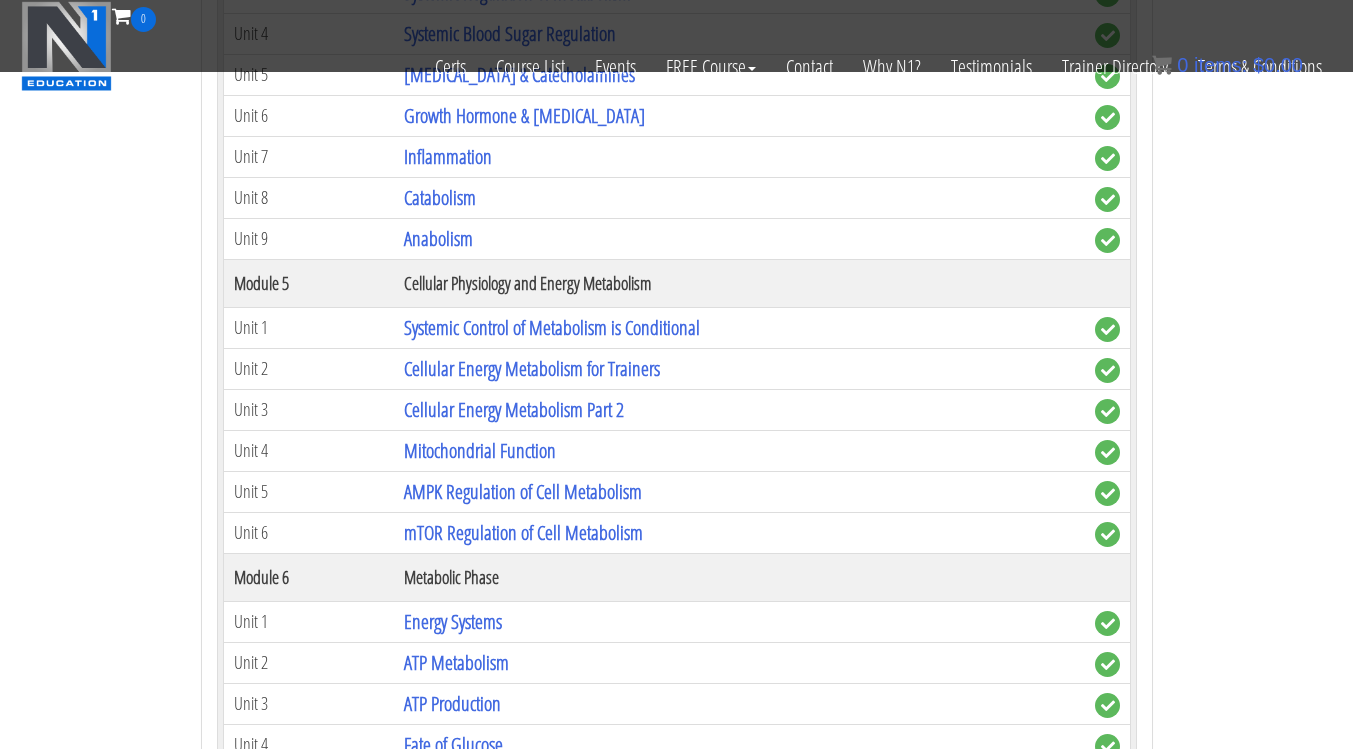 scroll, scrollTop: 1536, scrollLeft: 0, axis: vertical 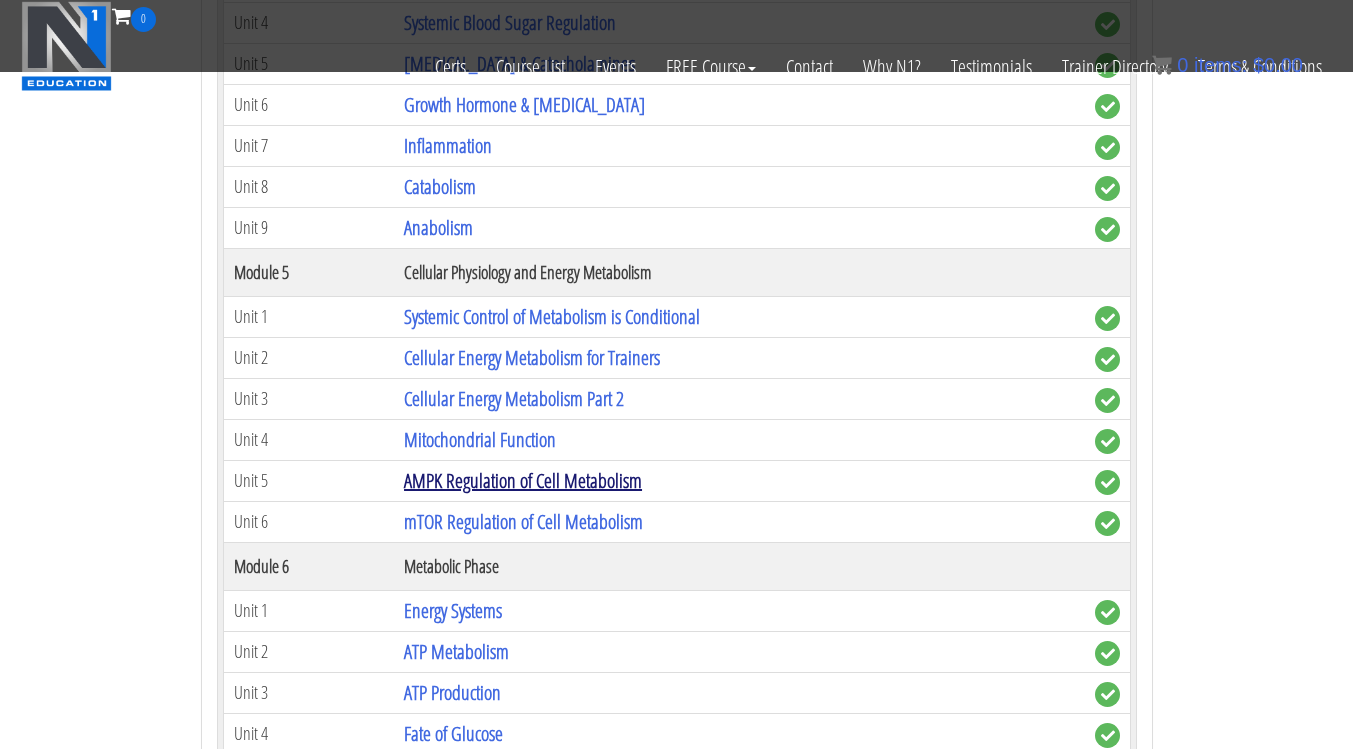 click on "AMPK Regulation of Cell Metabolism" at bounding box center [523, 480] 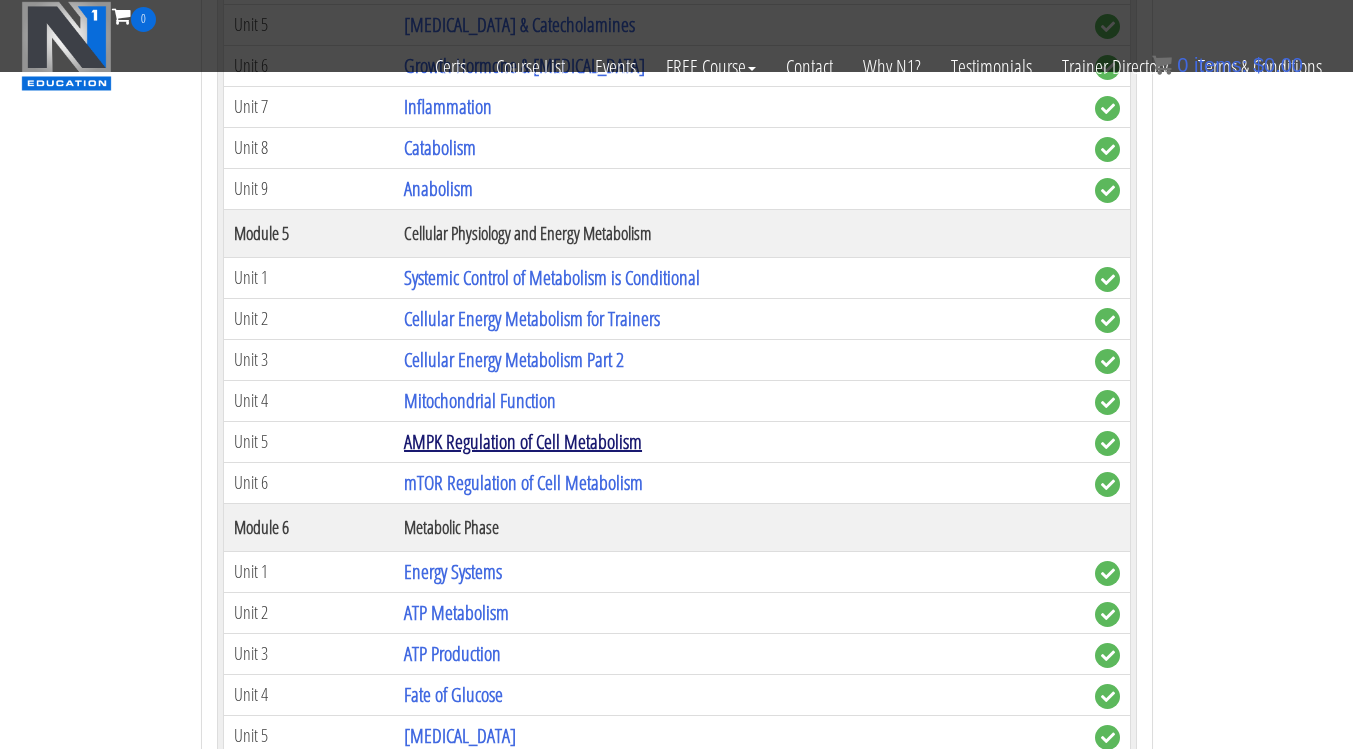 scroll, scrollTop: 1577, scrollLeft: 0, axis: vertical 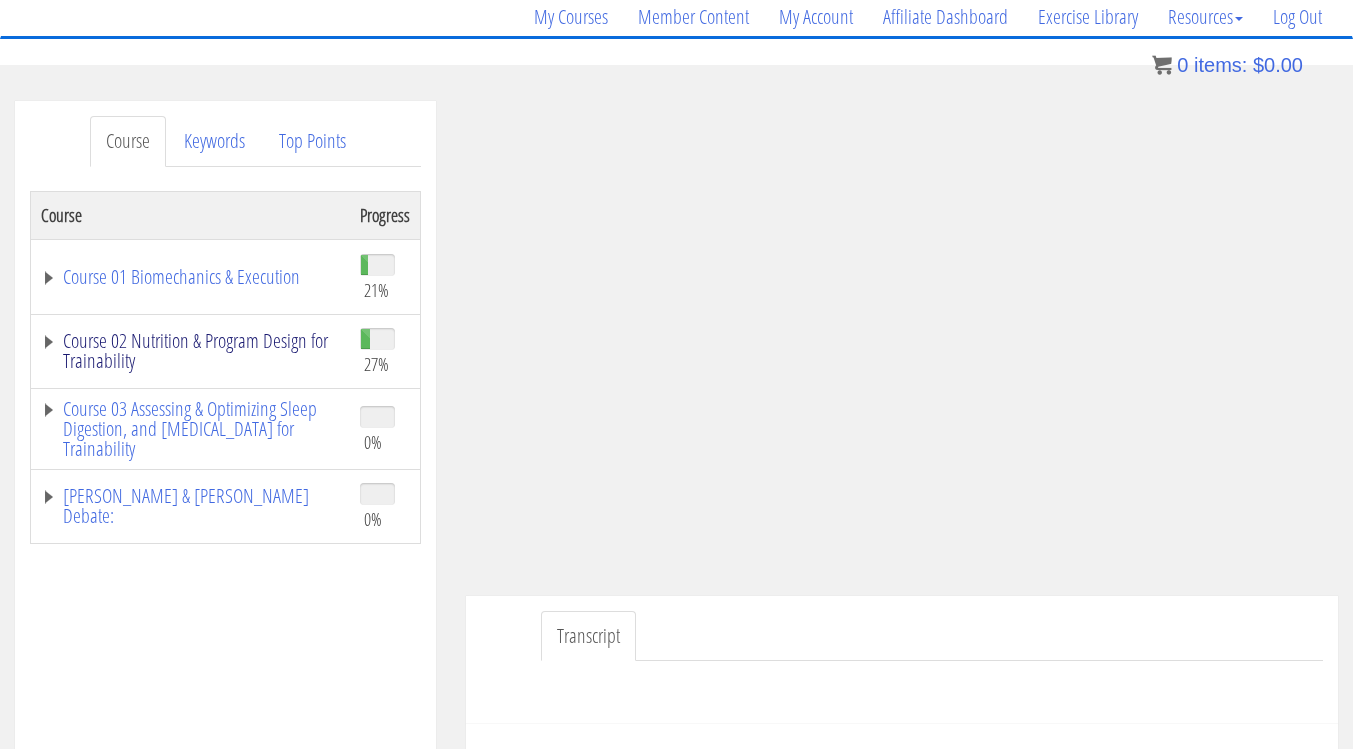 click on "Course 02 Nutrition & Program Design for Trainability" at bounding box center (190, 351) 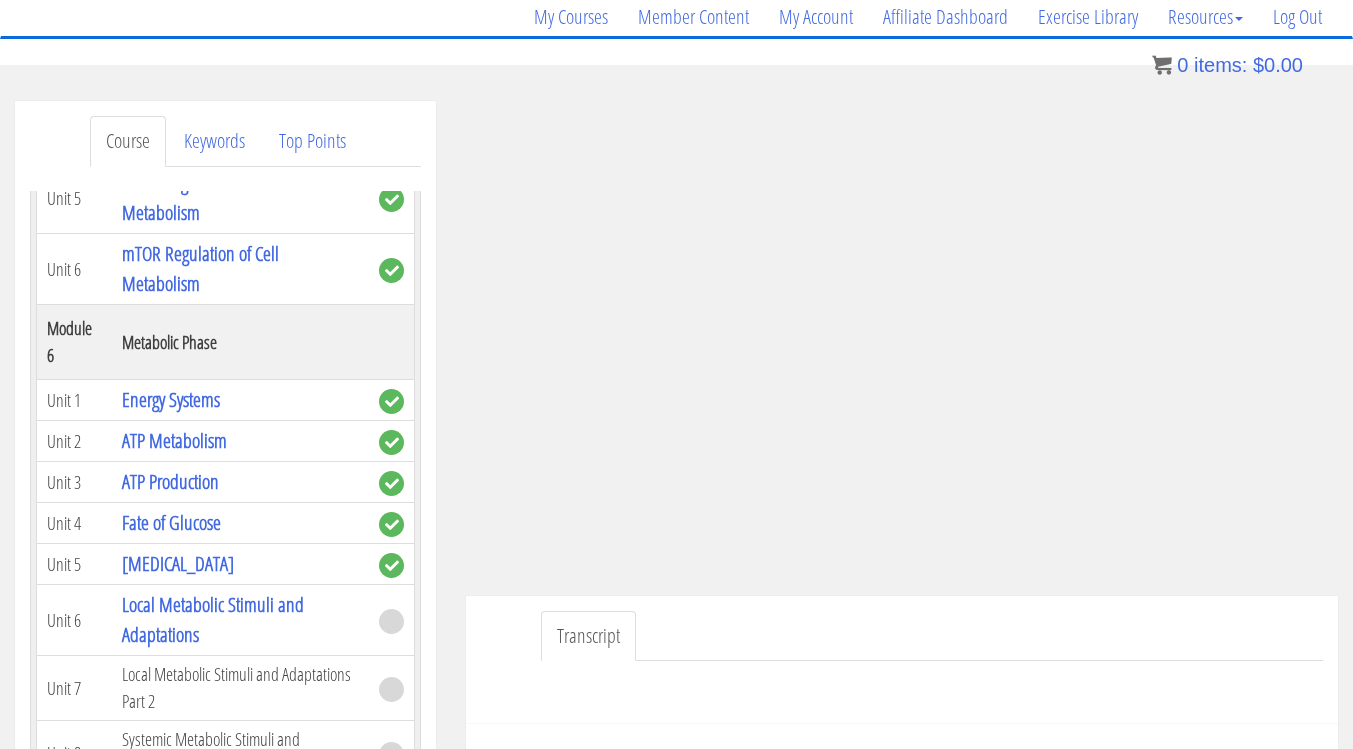 scroll, scrollTop: 1475, scrollLeft: 0, axis: vertical 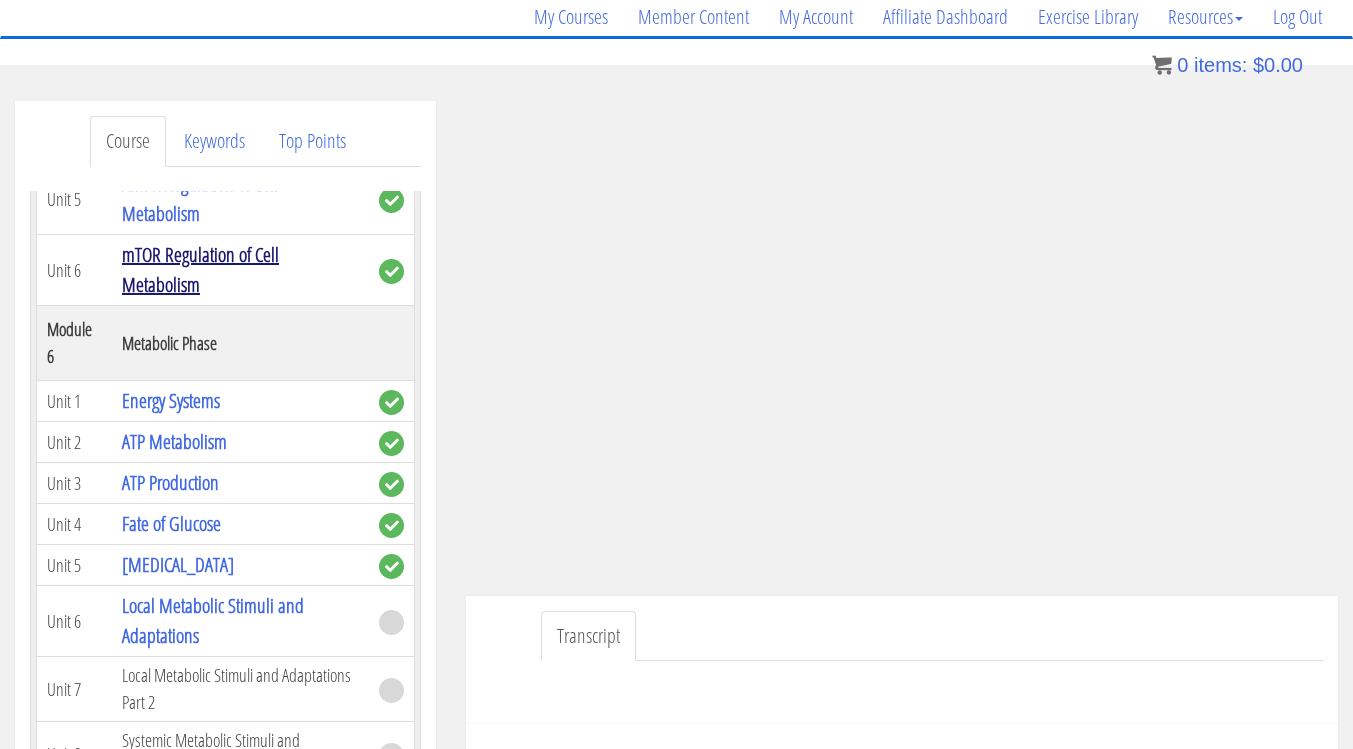 click on "mTOR Regulation of Cell Metabolism" at bounding box center (200, 269) 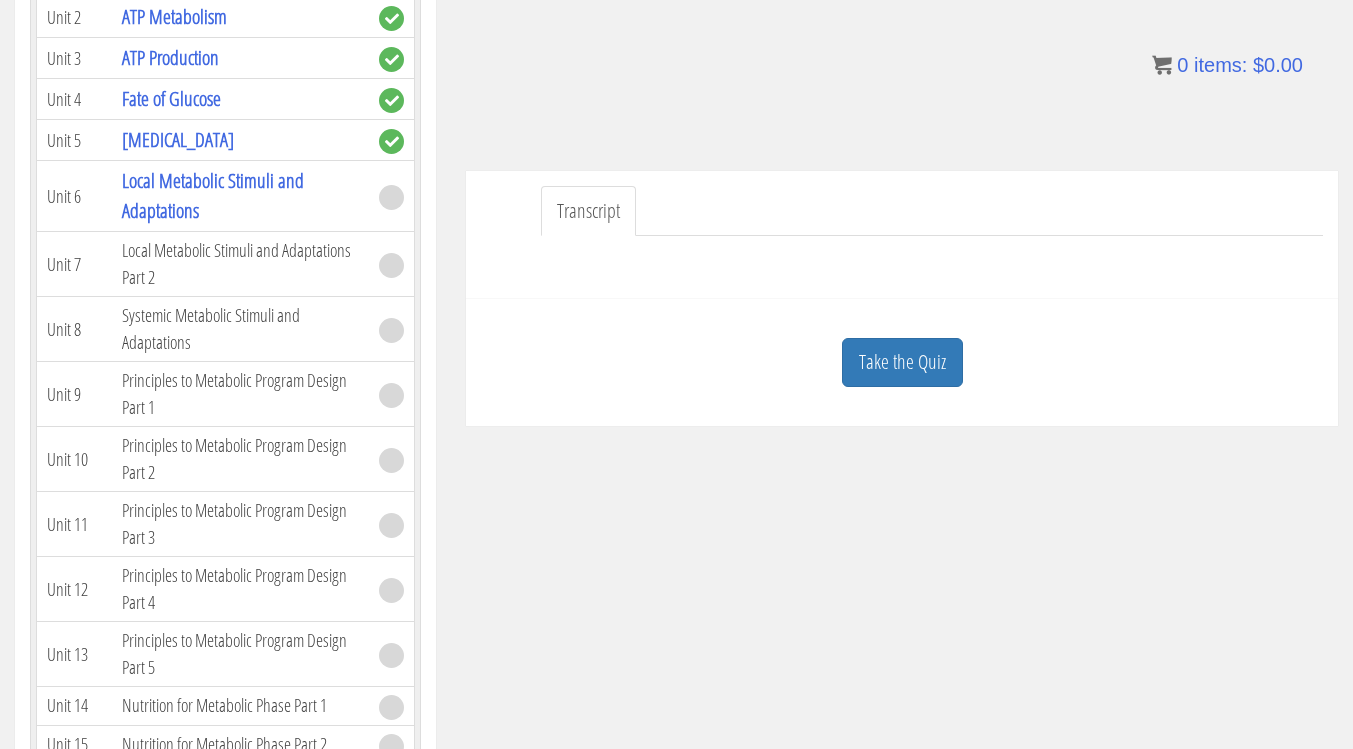 scroll, scrollTop: 299, scrollLeft: 0, axis: vertical 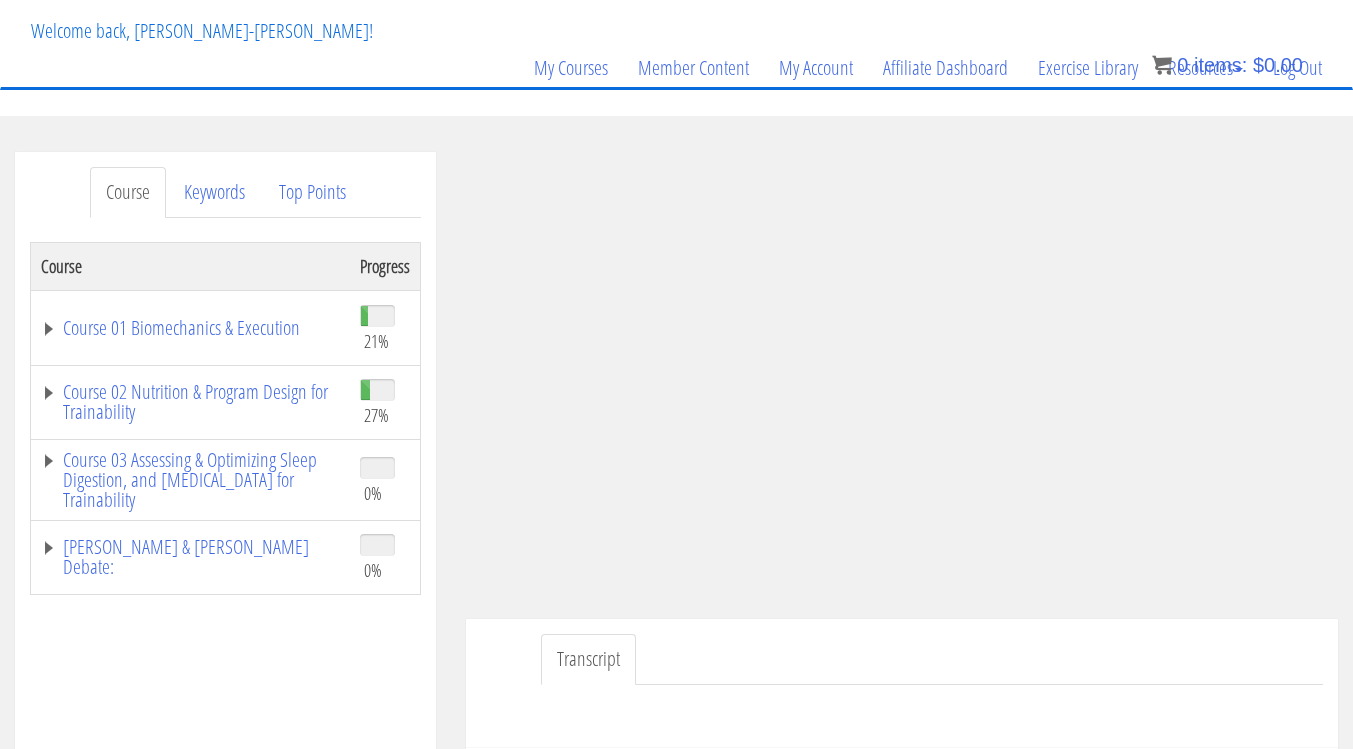 click on "Transcript" at bounding box center (932, 659) 